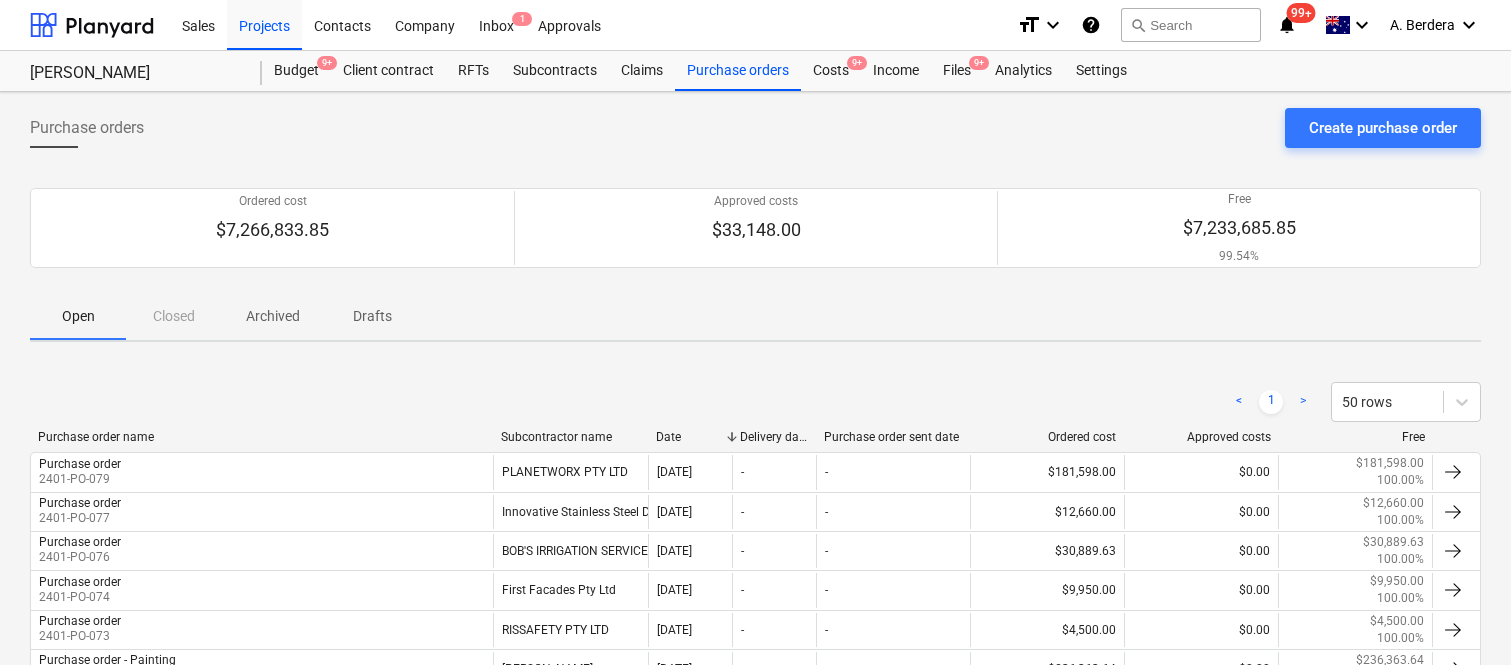 scroll, scrollTop: 0, scrollLeft: 0, axis: both 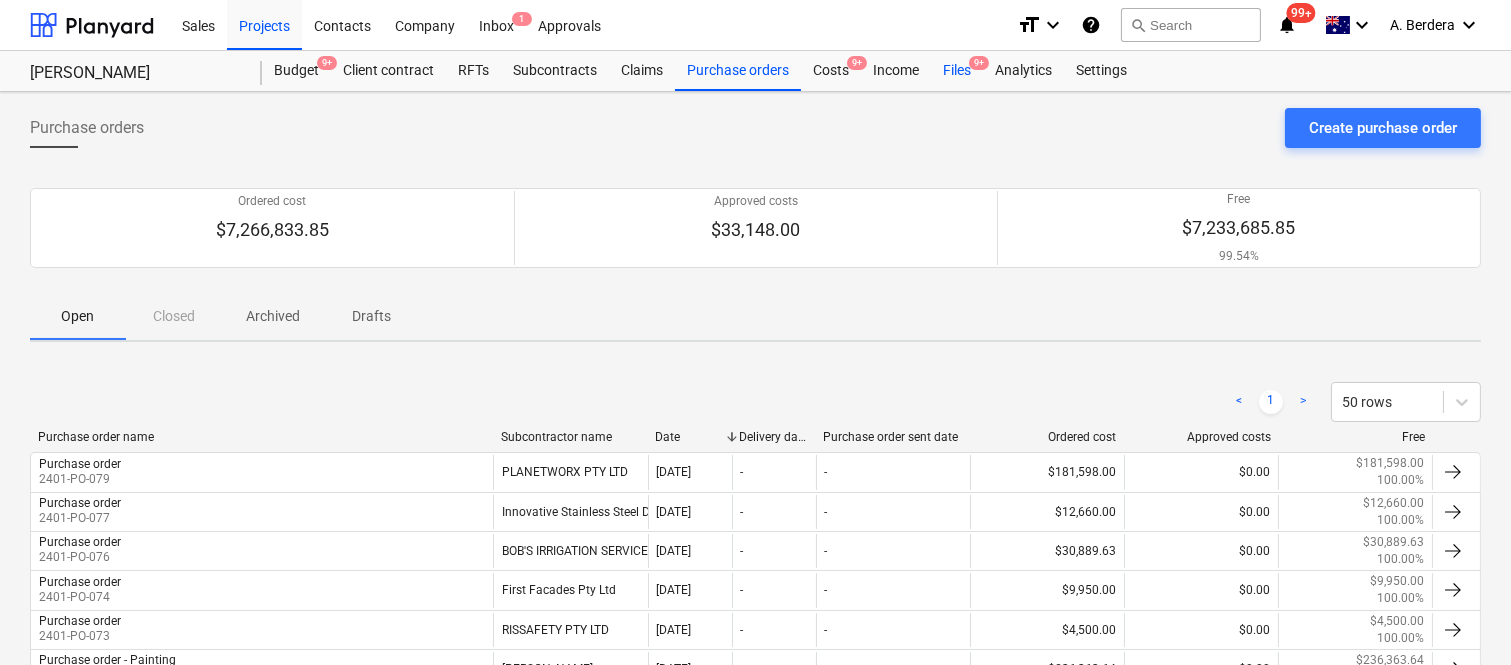 click on "Files 9+" at bounding box center (957, 71) 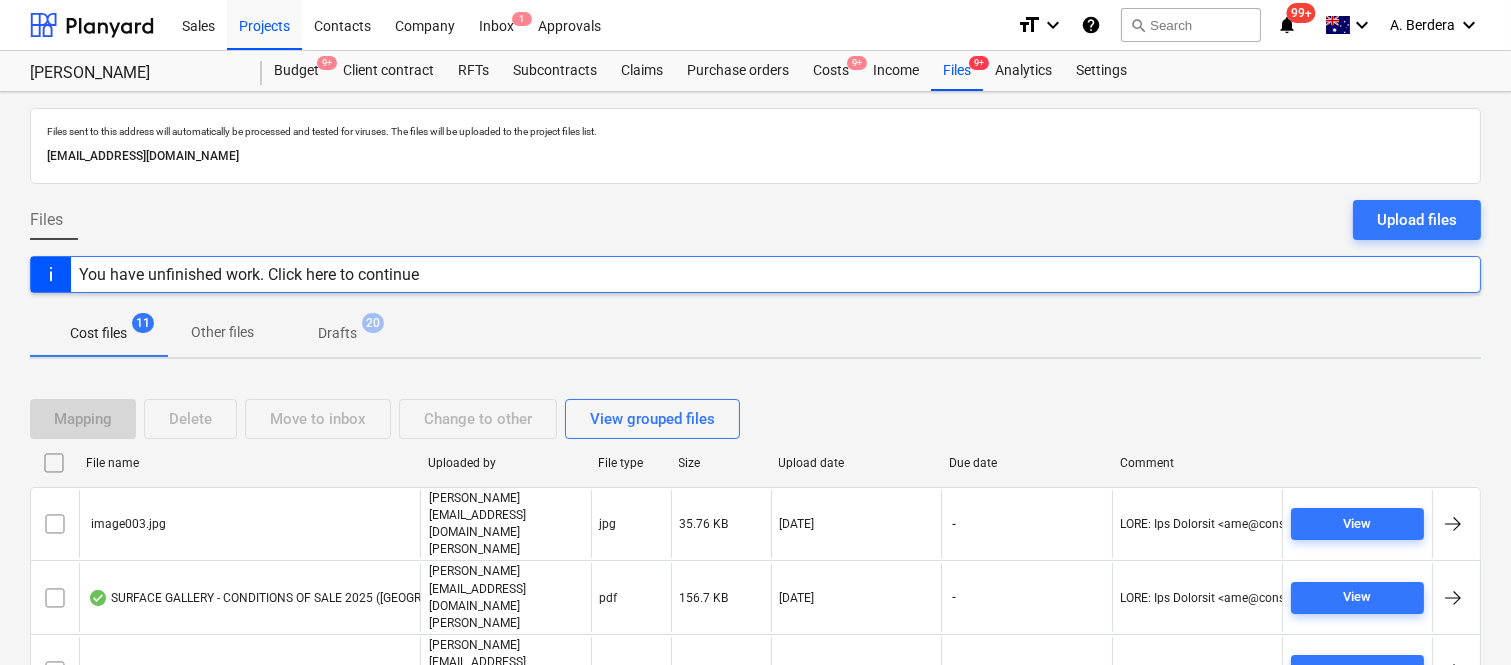 scroll, scrollTop: 303, scrollLeft: 0, axis: vertical 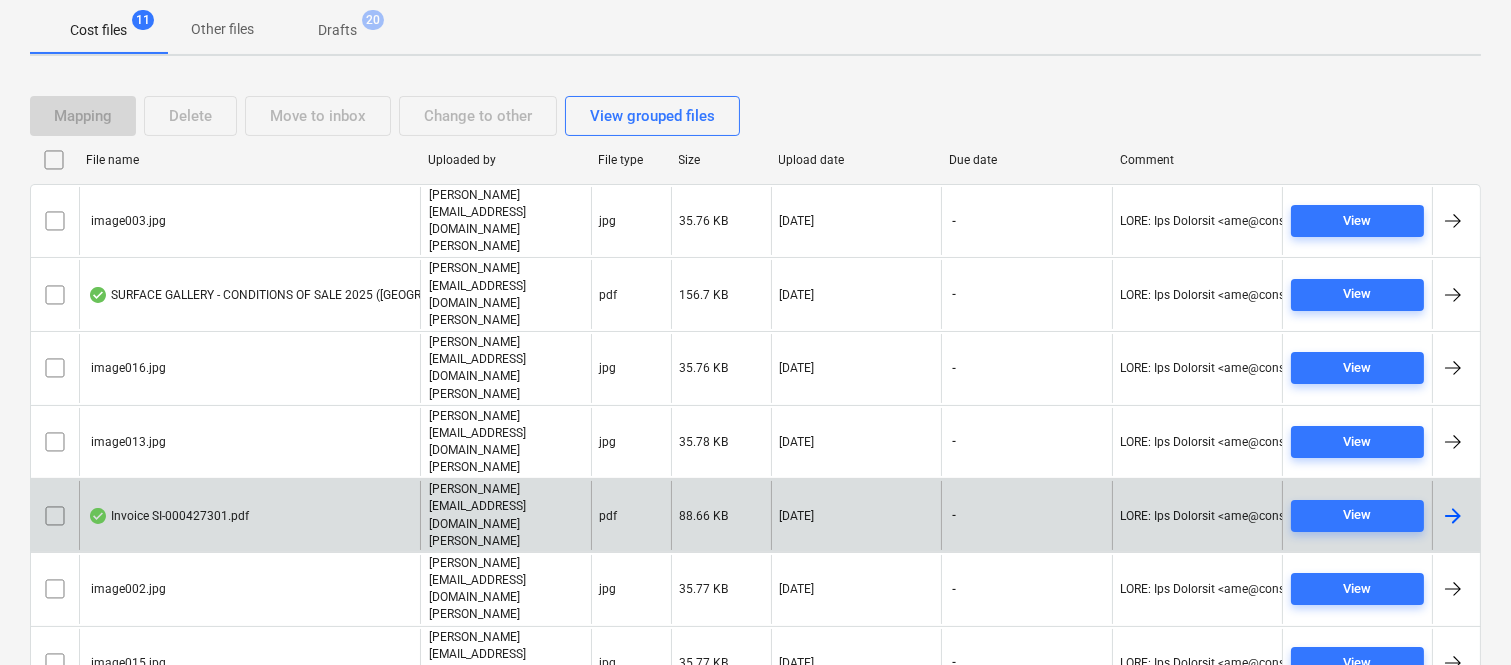 click on "Invoice SI-000427301.pdf" at bounding box center (249, 515) 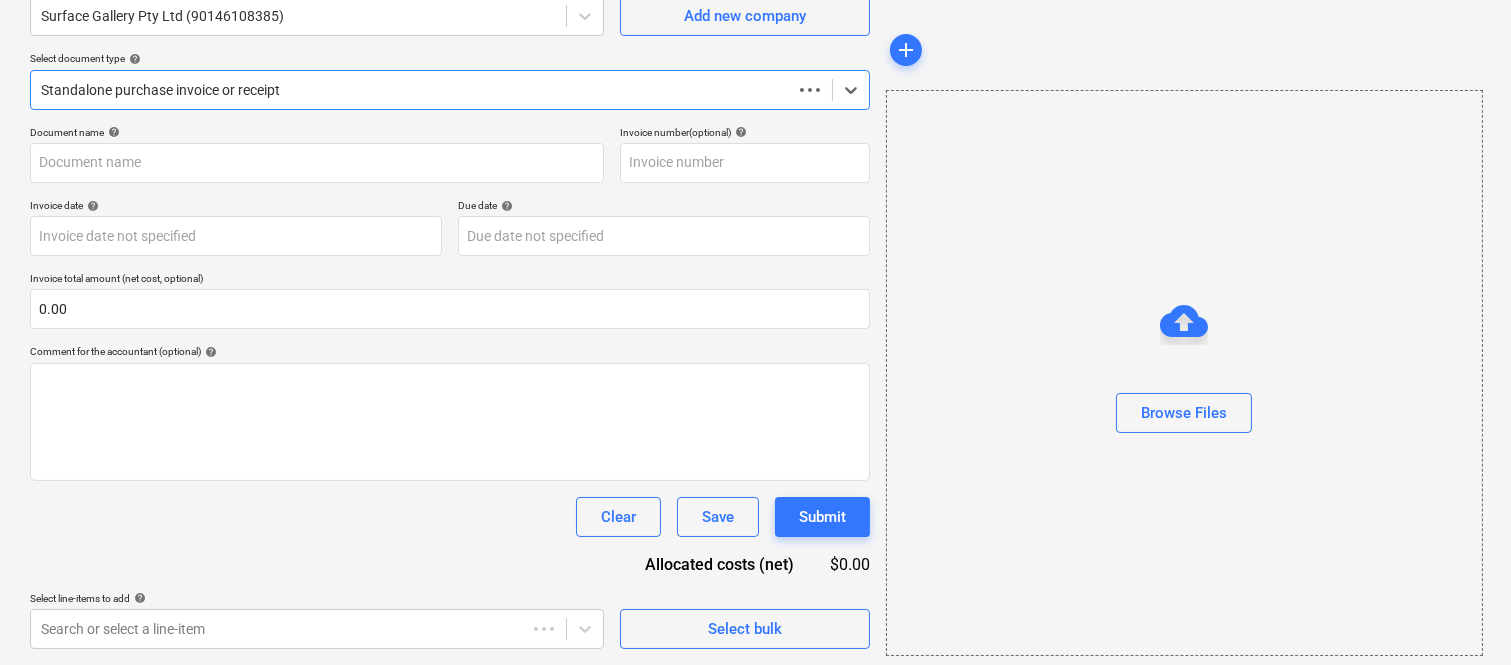 scroll, scrollTop: 185, scrollLeft: 0, axis: vertical 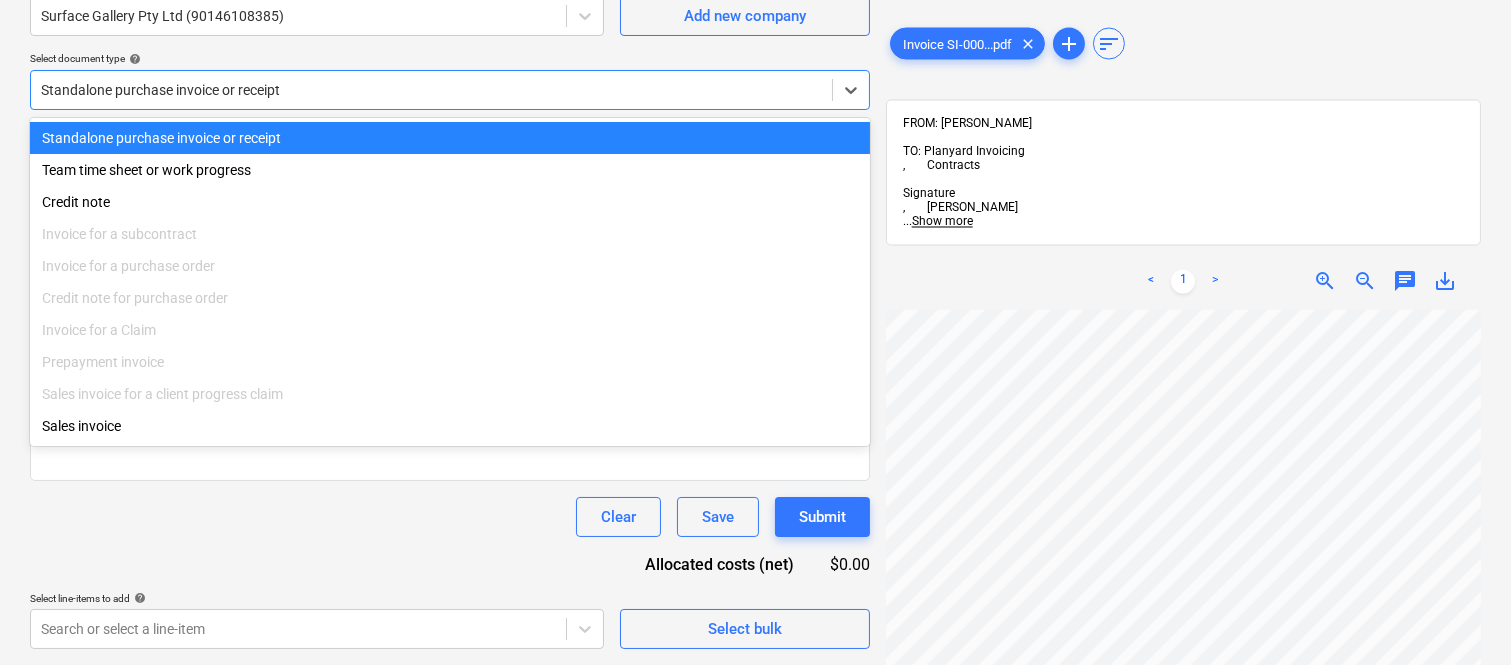 click at bounding box center (431, 90) 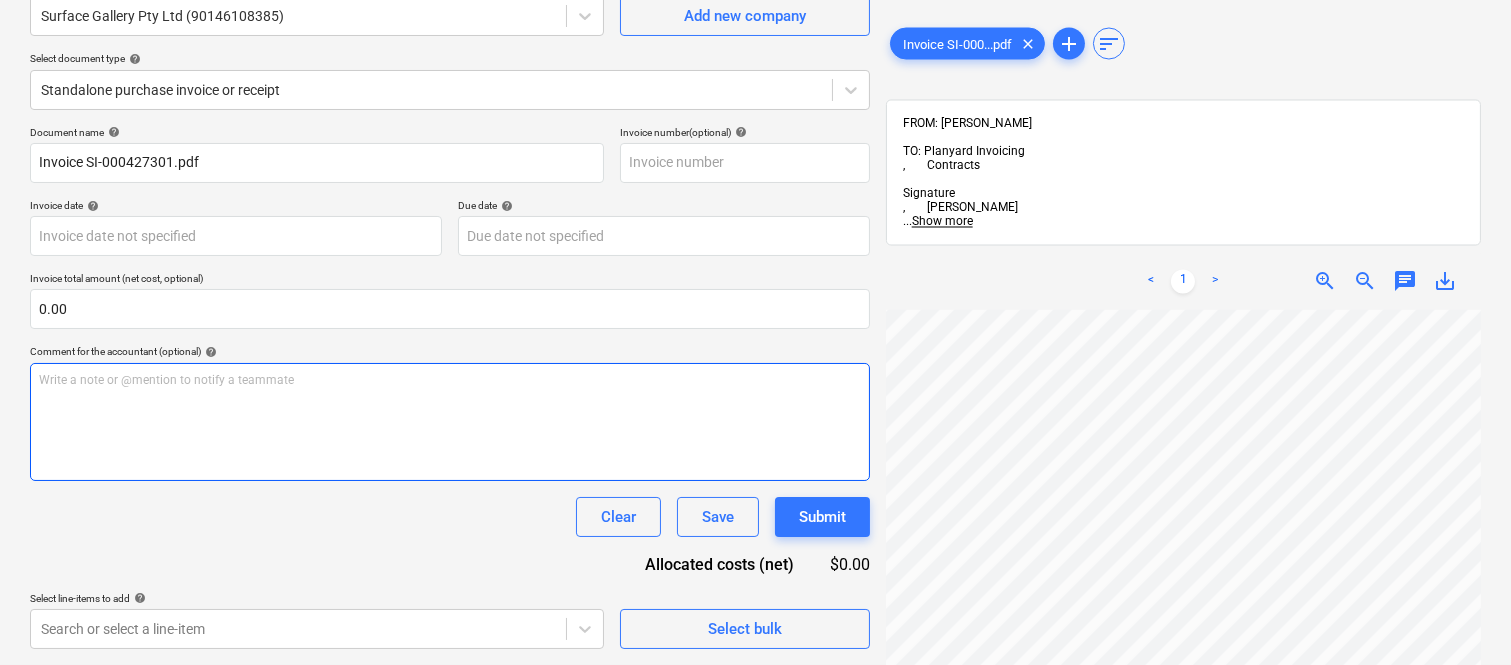 scroll, scrollTop: 0, scrollLeft: 158, axis: horizontal 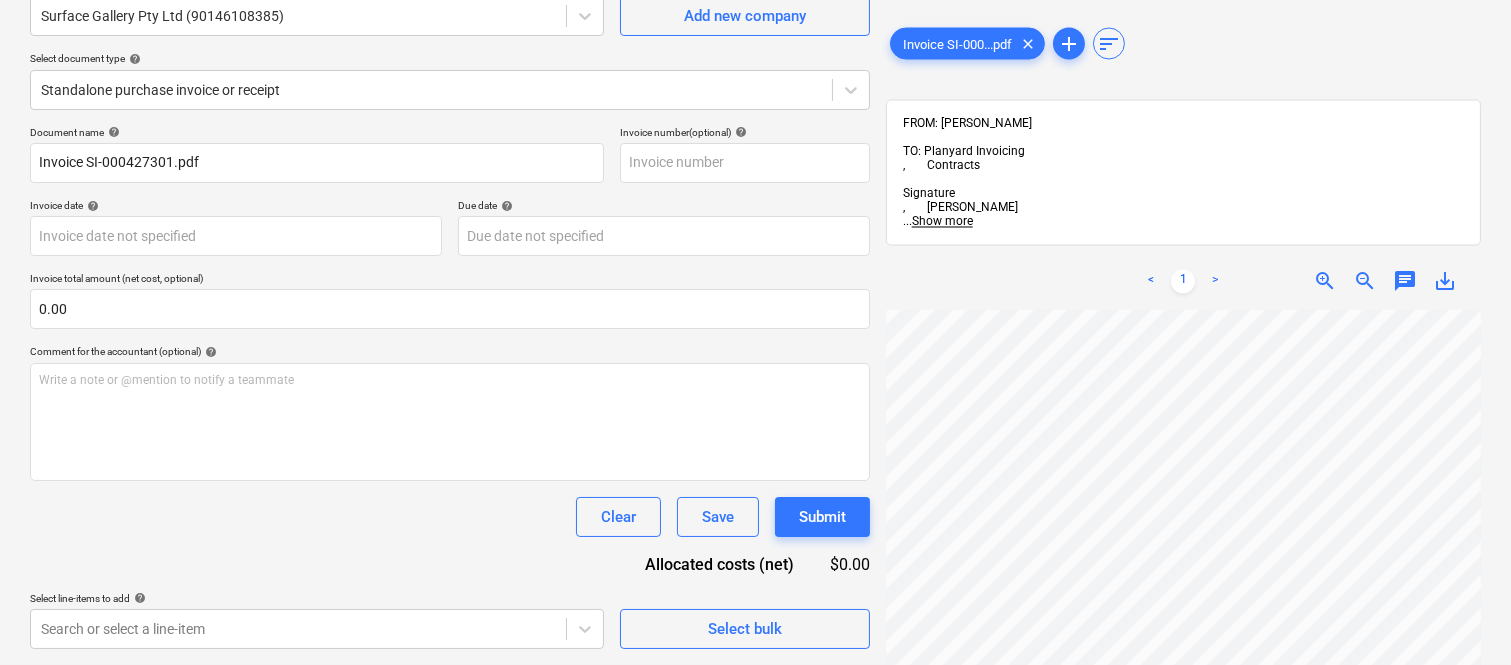 click on "zoom_in" at bounding box center (1325, 282) 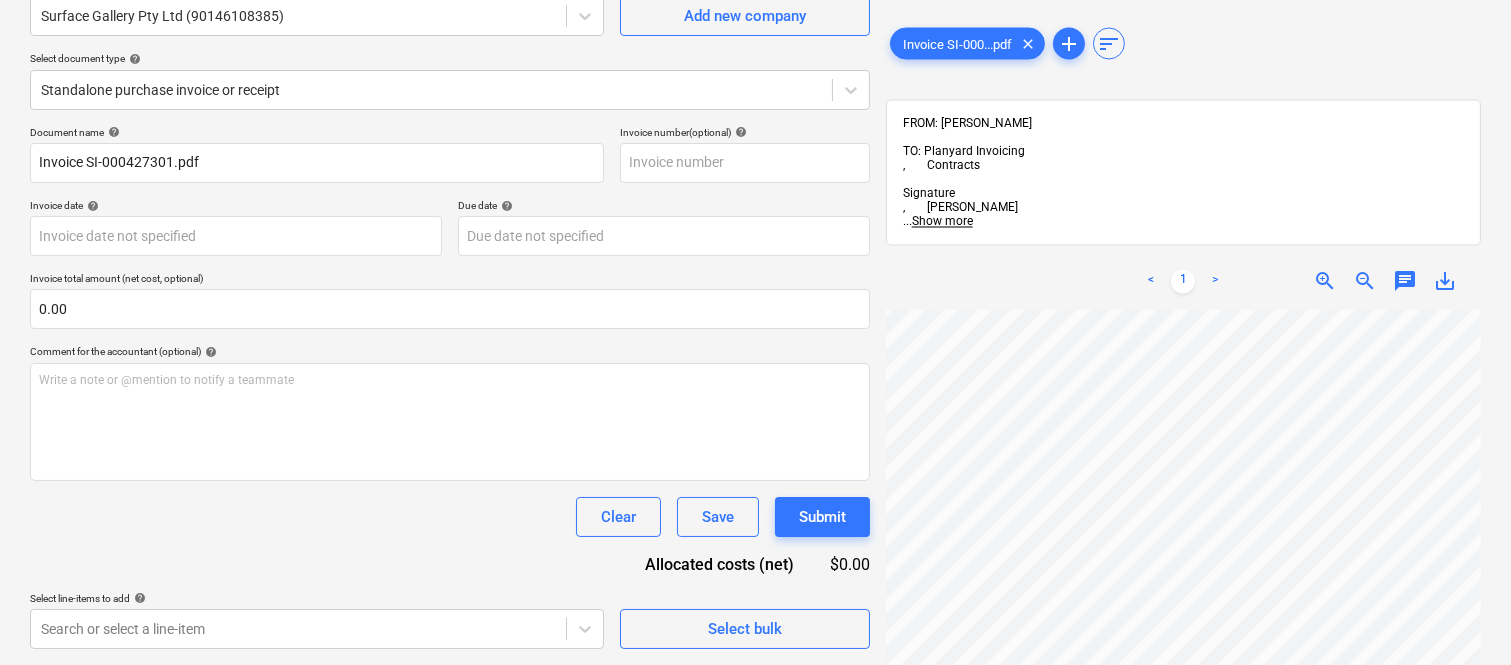 click on "zoom_in" at bounding box center [1325, 282] 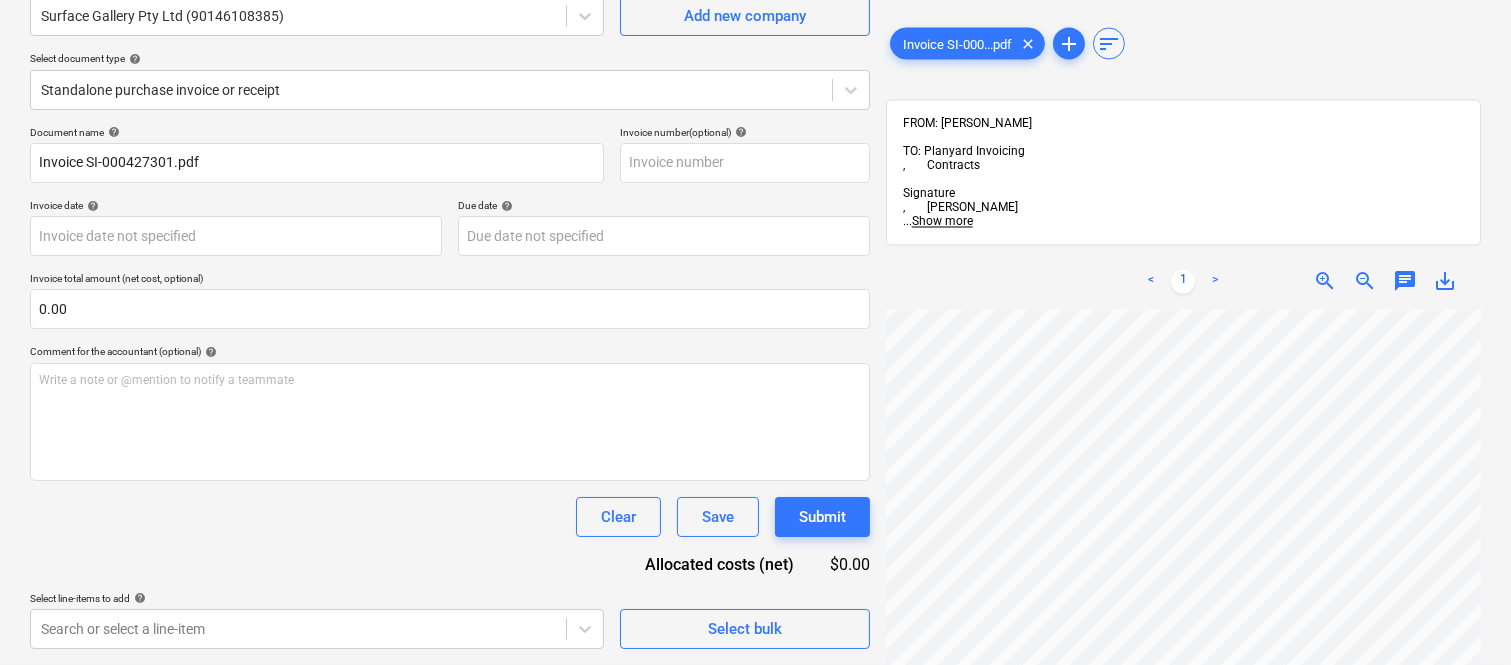 scroll, scrollTop: 128, scrollLeft: 295, axis: both 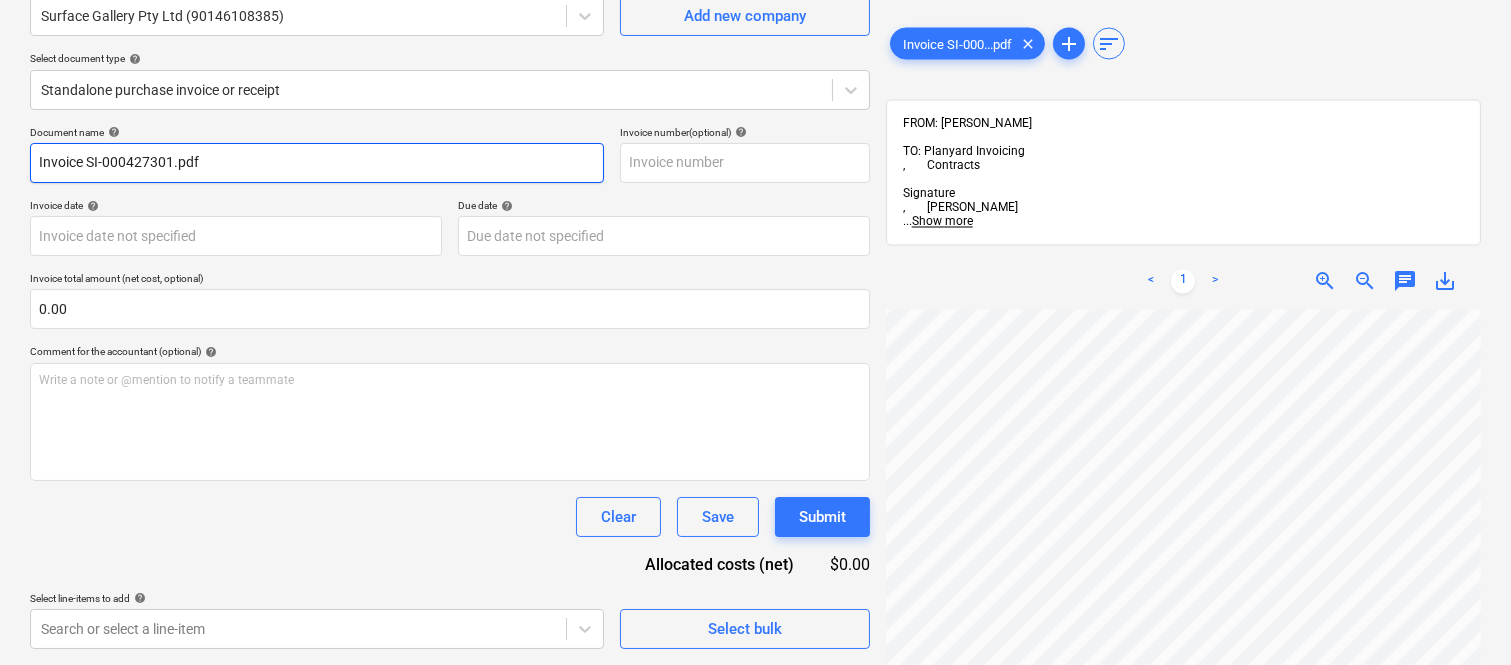 click on "Invoice SI-000427301.pdf" at bounding box center (317, 163) 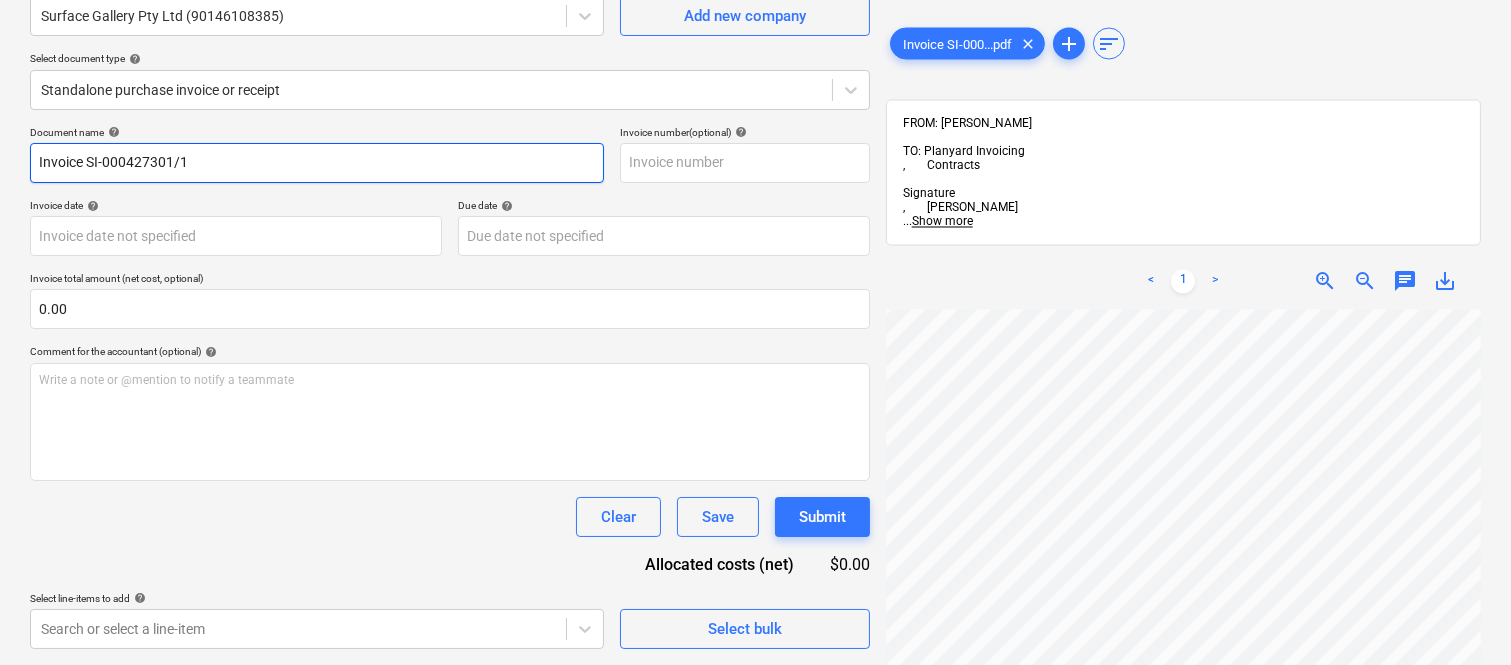 drag, startPoint x: 86, startPoint y: 160, endPoint x: 0, endPoint y: 182, distance: 88.76936 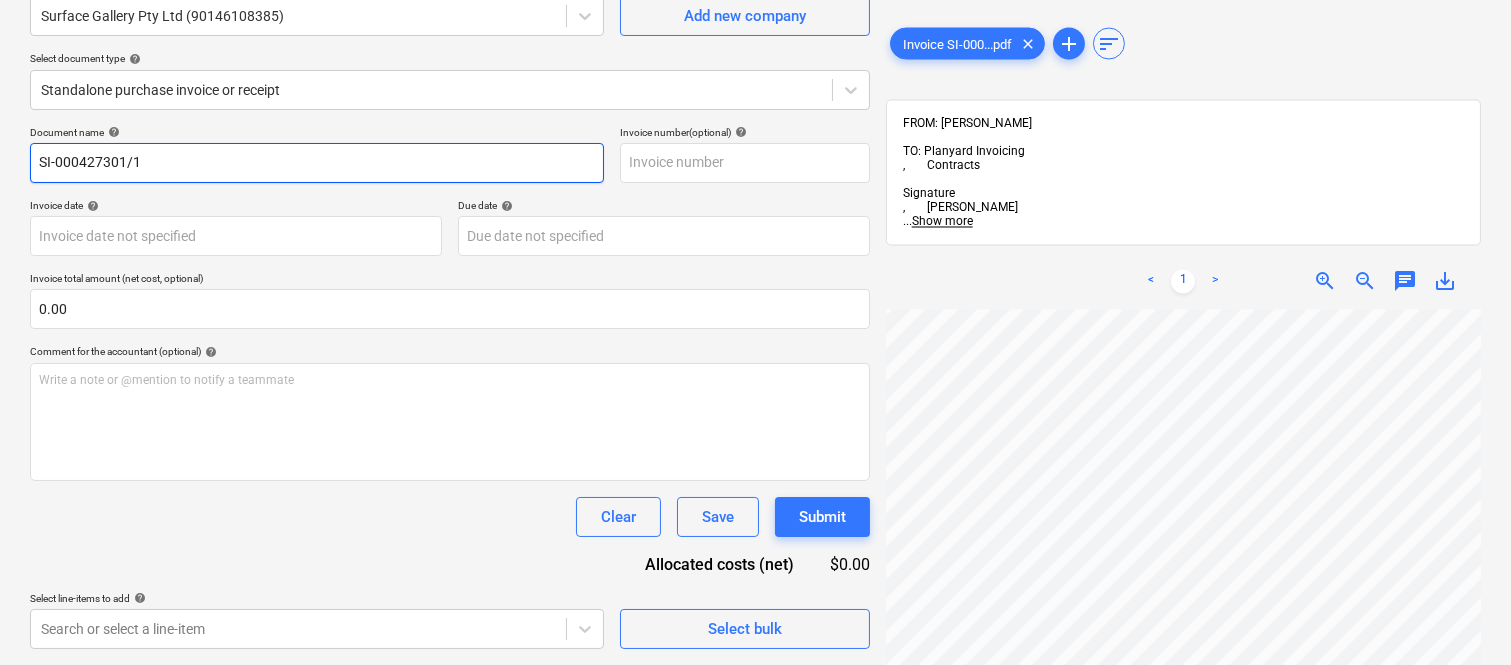 drag, startPoint x: 153, startPoint y: 156, endPoint x: 7, endPoint y: 170, distance: 146.6697 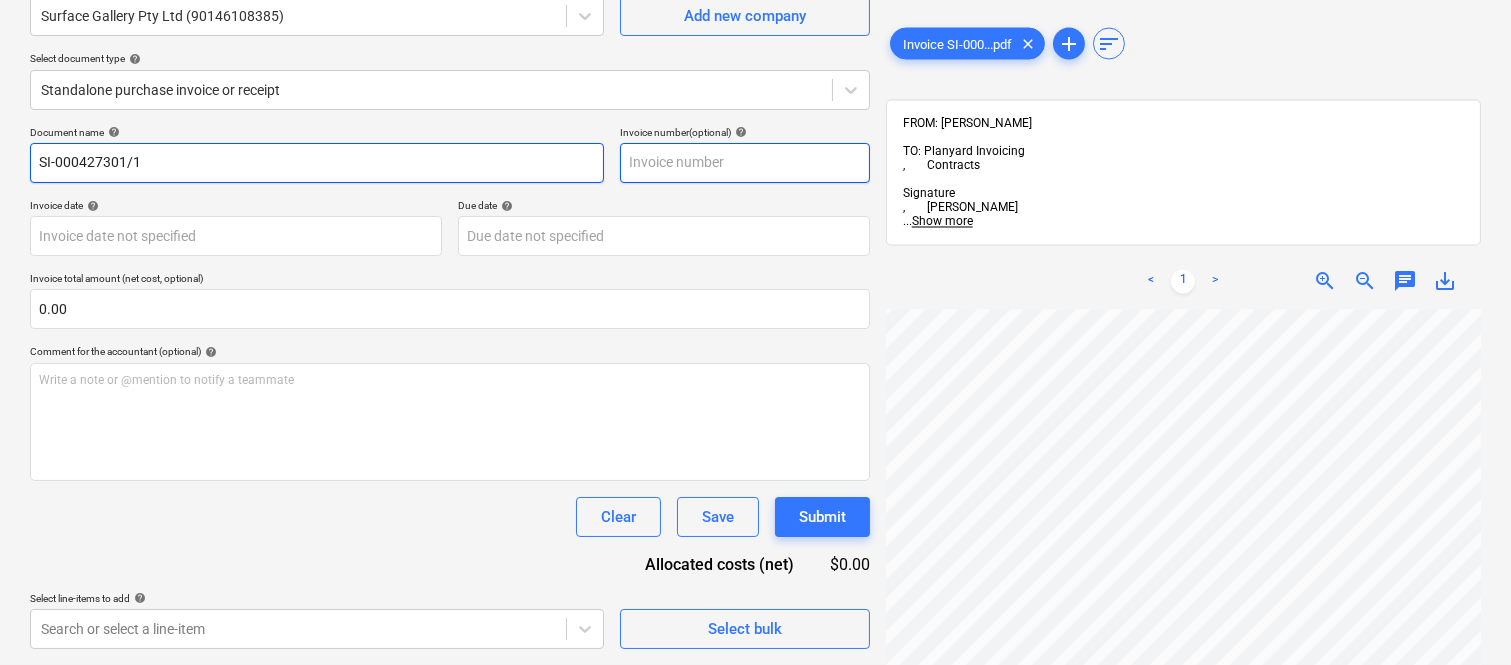 type on "SI-000427301/1" 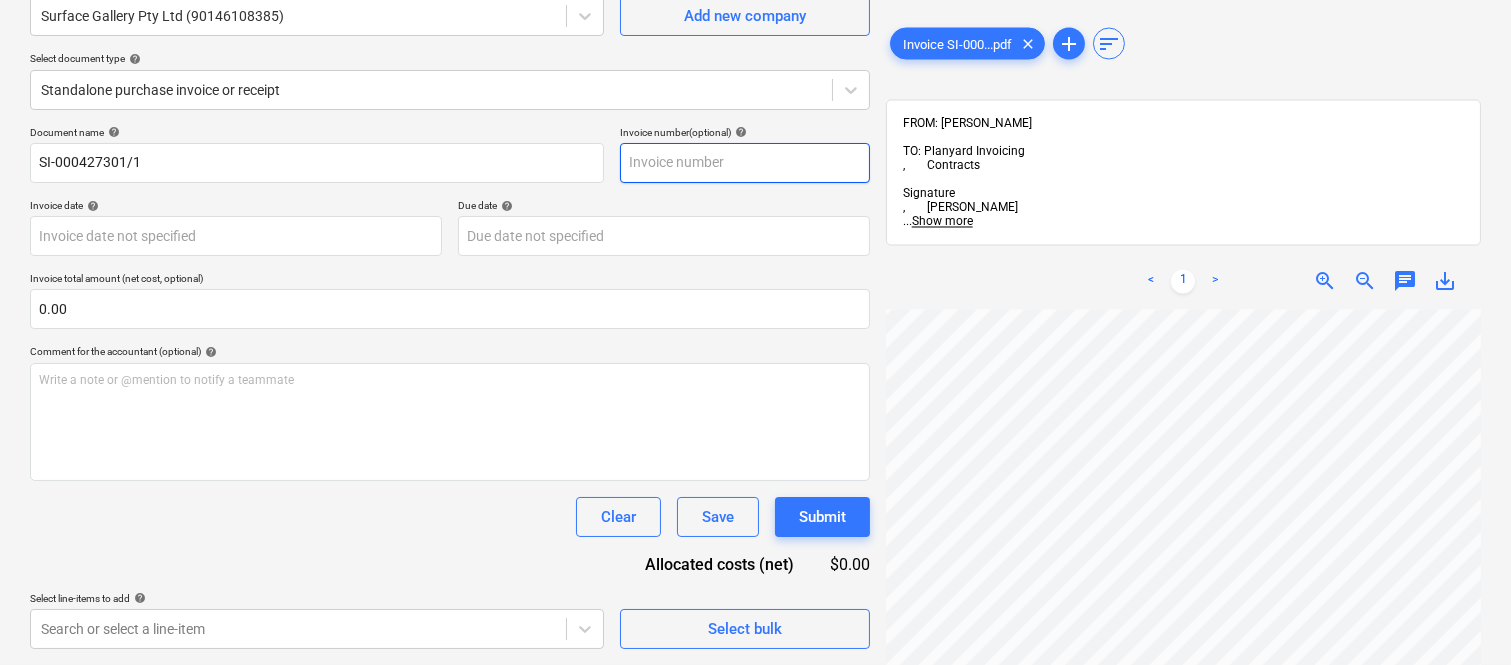 click at bounding box center [745, 163] 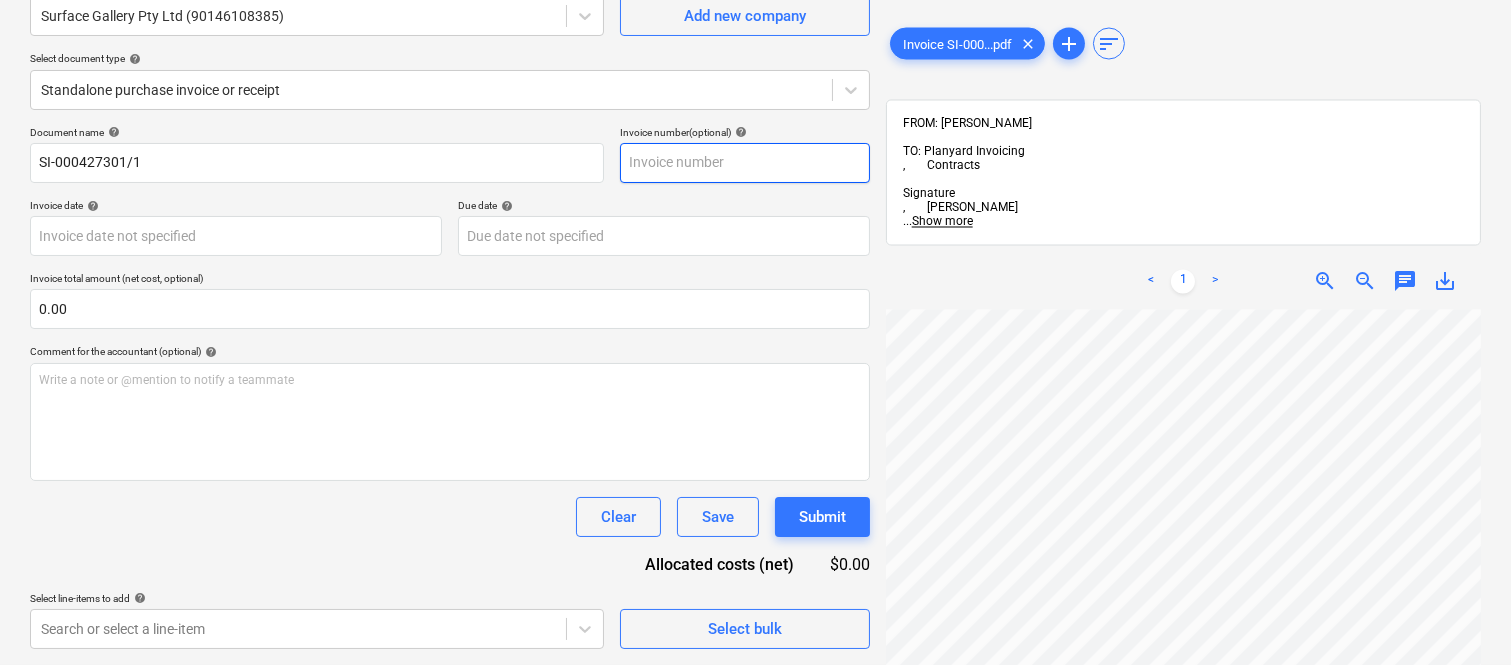 paste on "SI-000427301/1" 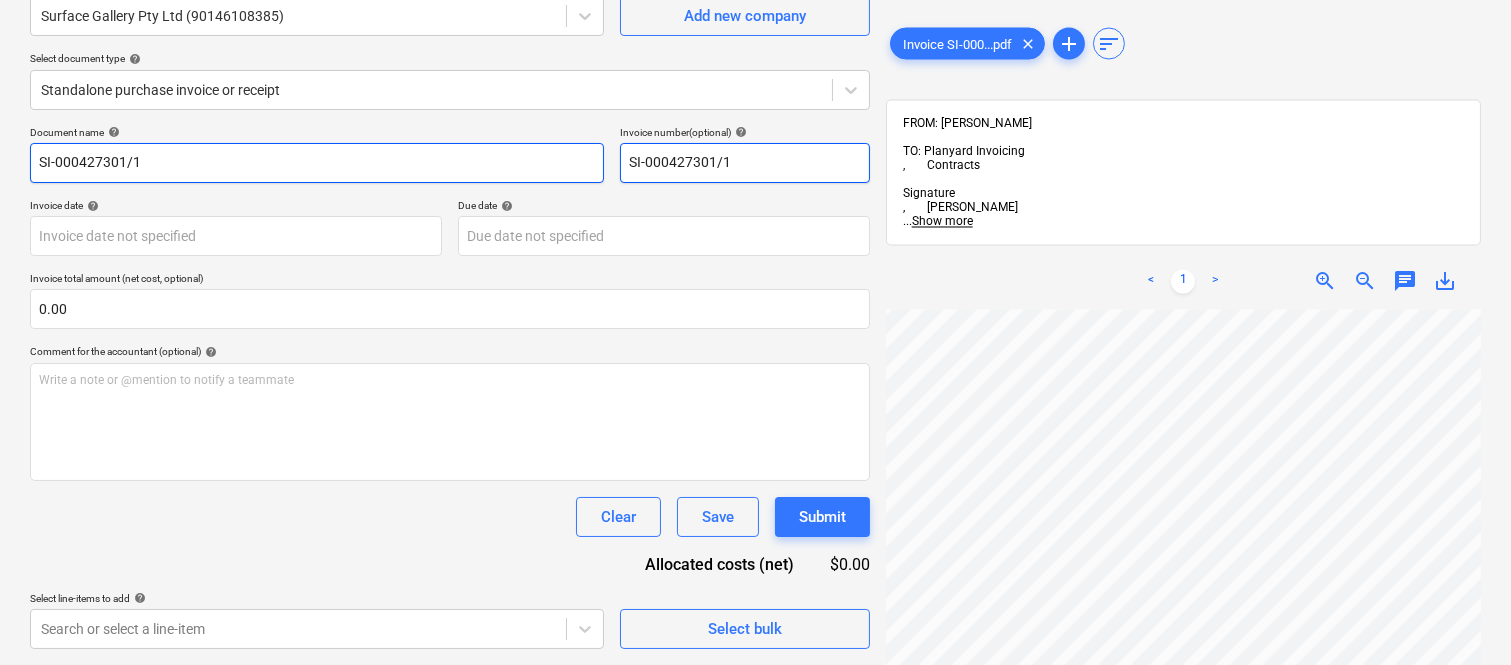 type on "SI-000427301/1" 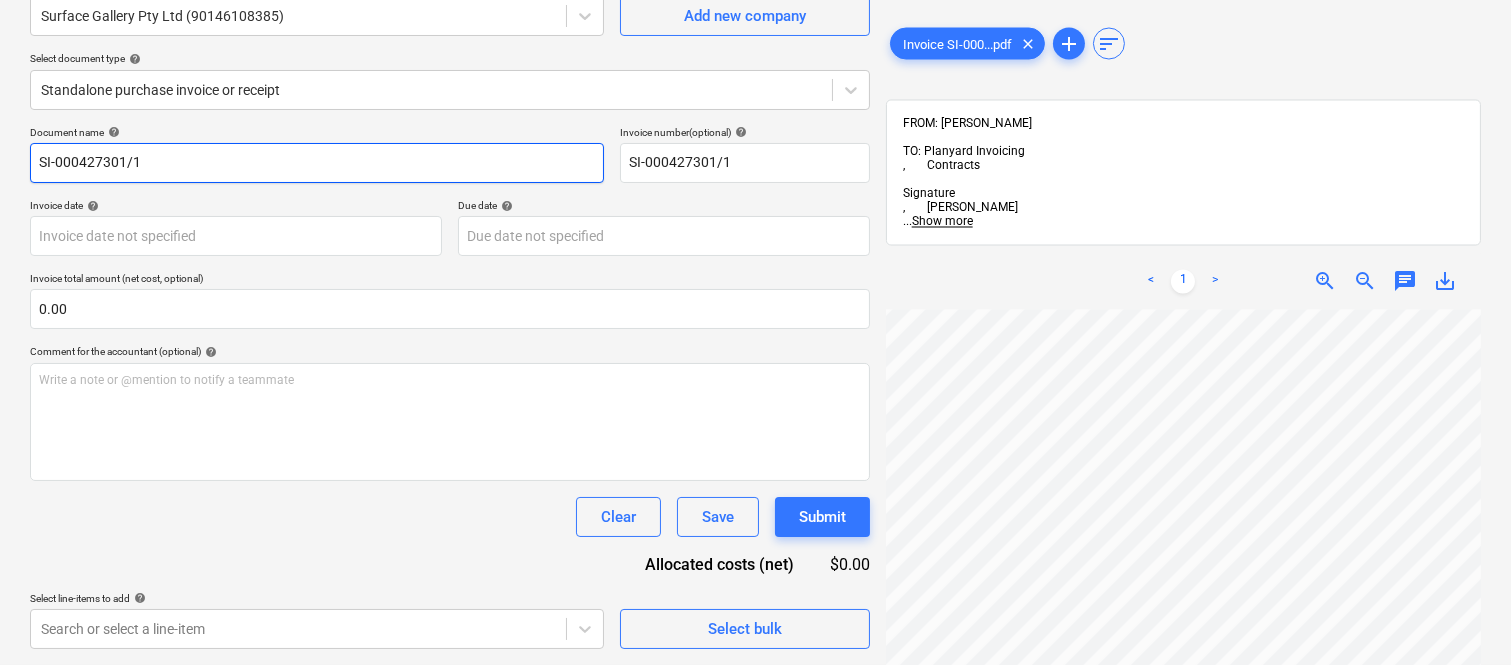 click on "SI-000427301/1" at bounding box center [317, 163] 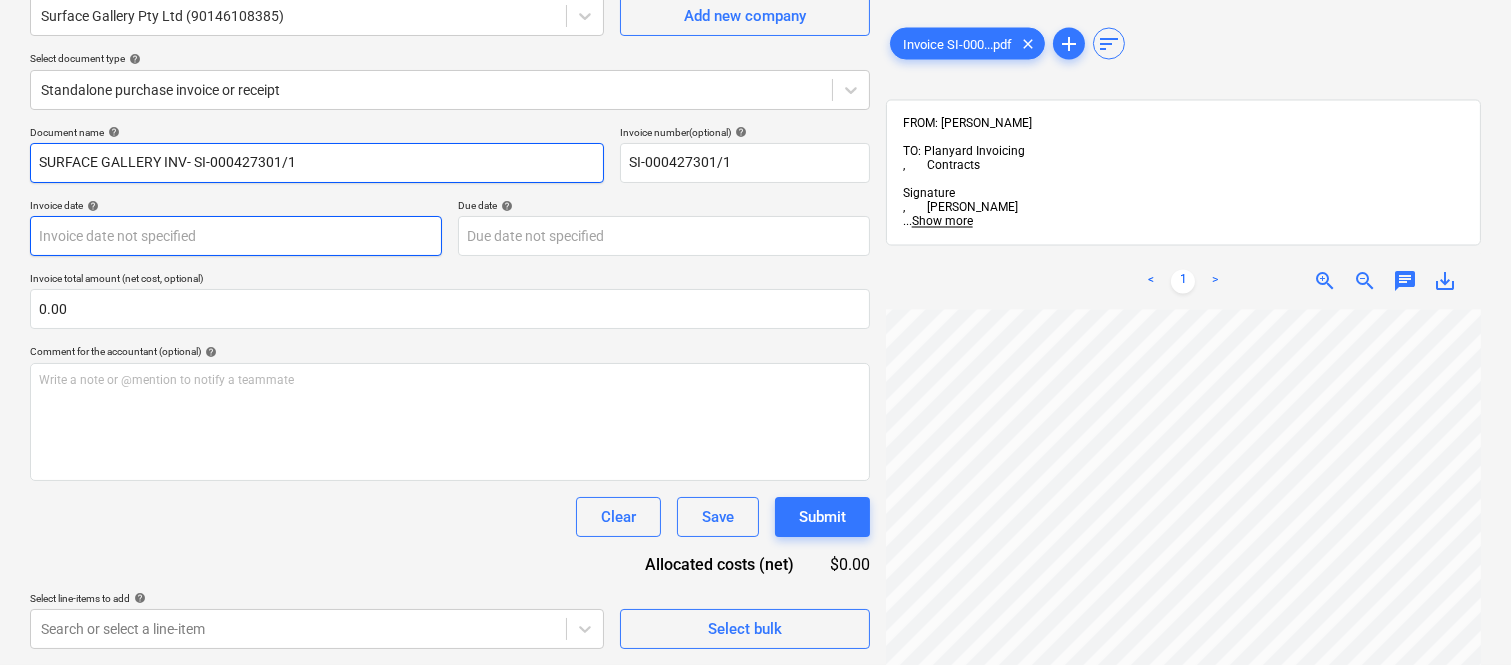 type on "SURFACE GALLERY INV- SI-000427301/1" 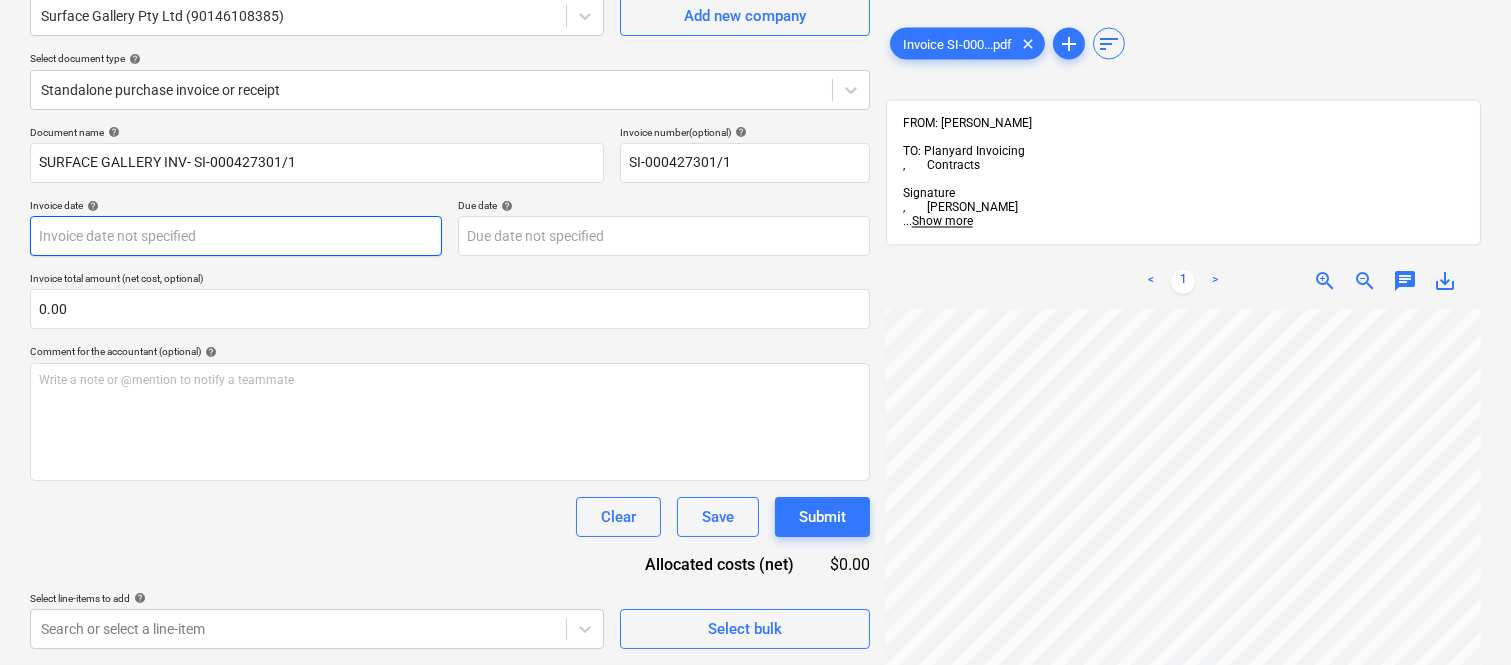 click on "Sales Projects Contacts Company Inbox 1 Approvals format_size keyboard_arrow_down help search Search notifications 99+ keyboard_arrow_down A. Berdera keyboard_arrow_down [PERSON_NAME] [PERSON_NAME] Budget 9+ Client contract RFTs Subcontracts Claims Purchase orders Costs 9+ Income Files 9+ Analytics Settings Create new document Select company Surface Gallery Pty Ltd (90146108385)  Add new company Select document type help Standalone purchase invoice or receipt Document name help SURFACE GALLERY INV- SI-000427301/1 Invoice number  (optional) help SI-000427301/1 Invoice date help Press the down arrow key to interact with the calendar and
select a date. Press the question mark key to get the keyboard shortcuts for changing dates. Due date help Press the down arrow key to interact with the calendar and
select a date. Press the question mark key to get the keyboard shortcuts for changing dates. Invoice total amount (net cost, optional) 0.00 Comment for the accountant (optional) help ﻿ Clear Save Submit $0.00" at bounding box center (755, 147) 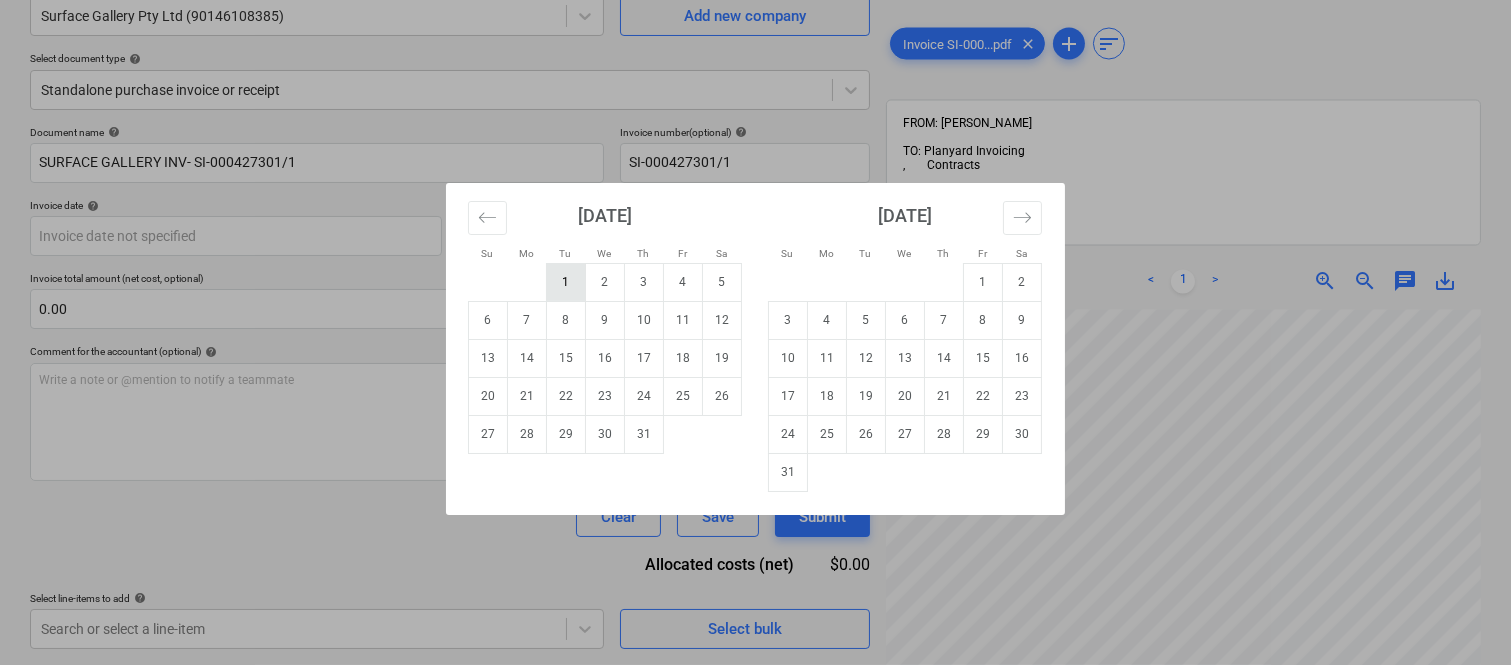 click on "1" at bounding box center [566, 282] 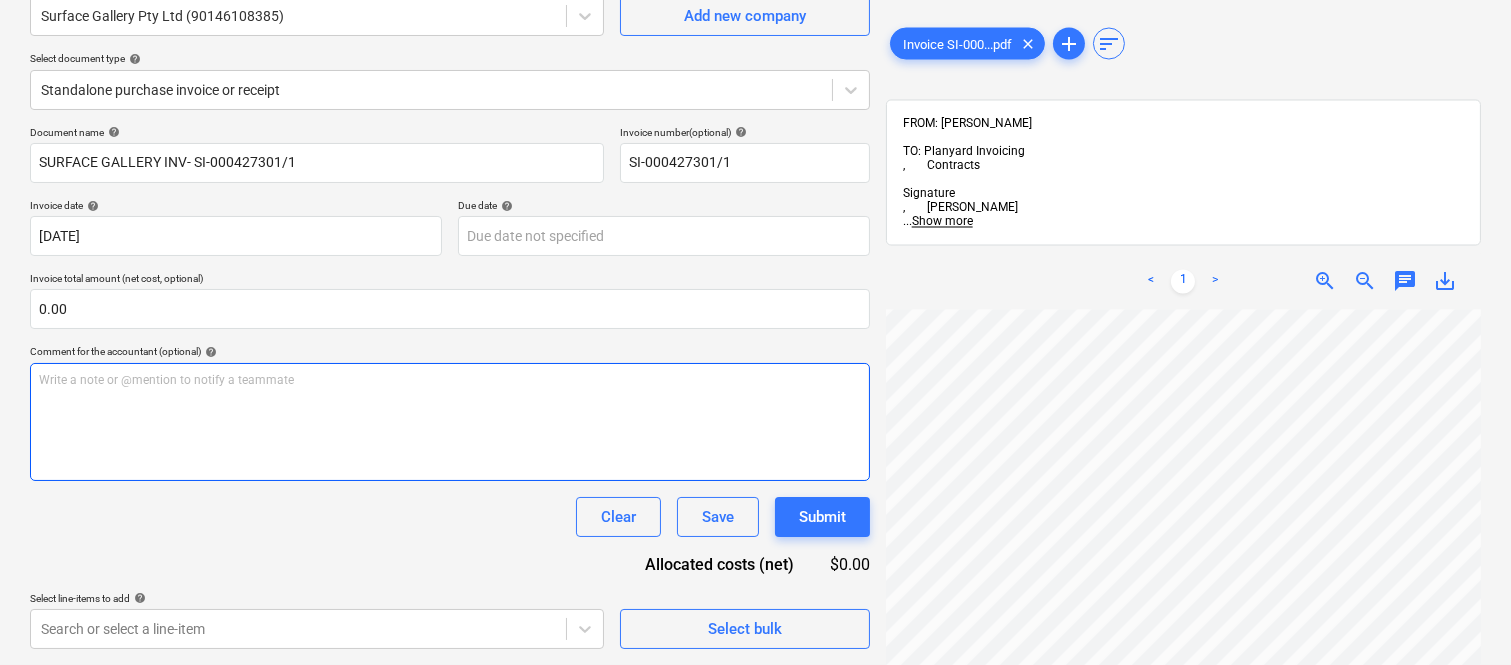 scroll, scrollTop: 877, scrollLeft: 6, axis: both 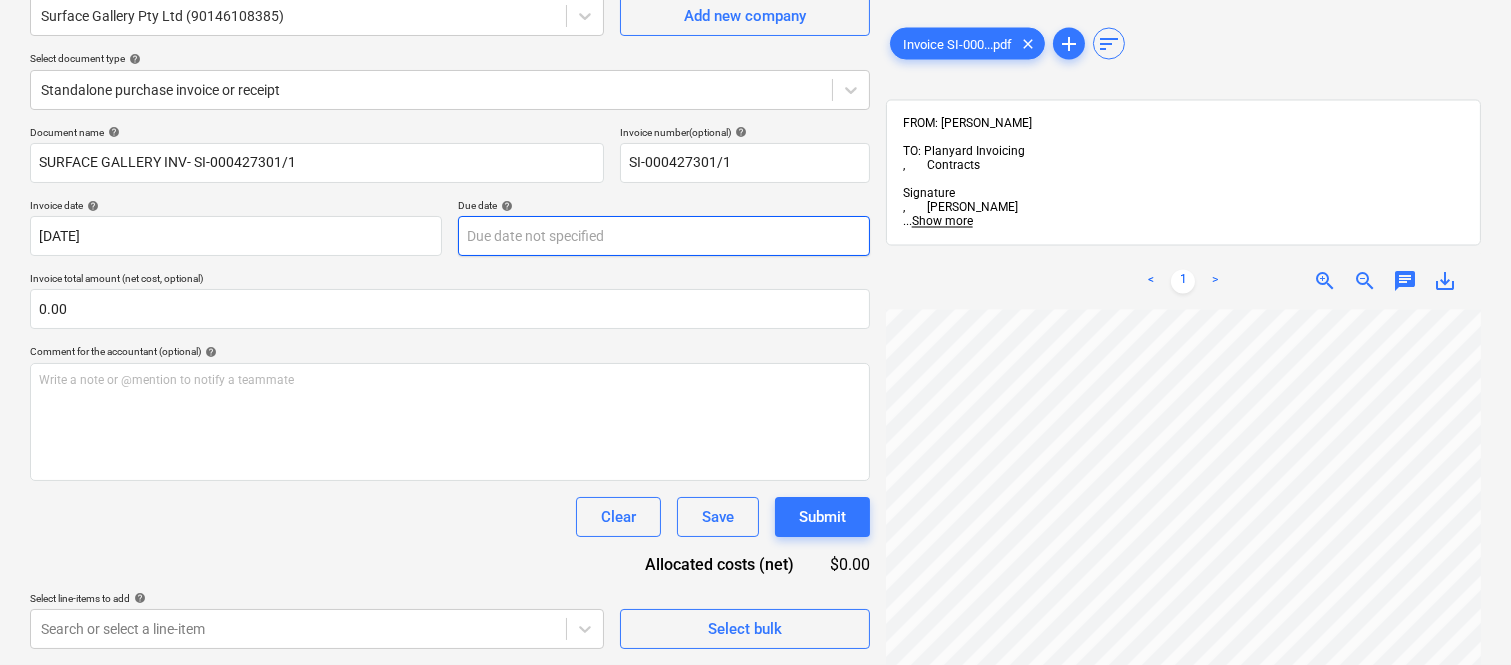 click on "Sales Projects Contacts Company Inbox 1 Approvals format_size keyboard_arrow_down help search Search notifications 99+ keyboard_arrow_down A. Berdera keyboard_arrow_down [PERSON_NAME] [PERSON_NAME] Budget 9+ Client contract RFTs Subcontracts Claims Purchase orders Costs 9+ Income Files 9+ Analytics Settings Create new document Select company Surface Gallery Pty Ltd (90146108385)  Add new company Select document type help Standalone purchase invoice or receipt Document name help SURFACE GALLERY INV- SI-000427301/1 Invoice number  (optional) help SI-000427301/1 Invoice date help [DATE] 01.07.2025 Press the down arrow key to interact with the calendar and
select a date. Press the question mark key to get the keyboard shortcuts for changing dates. Due date help Press the down arrow key to interact with the calendar and
select a date. Press the question mark key to get the keyboard shortcuts for changing dates. Invoice total amount (net cost, optional) 0.00 Comment for the accountant (optional) help ﻿ <" at bounding box center [755, 147] 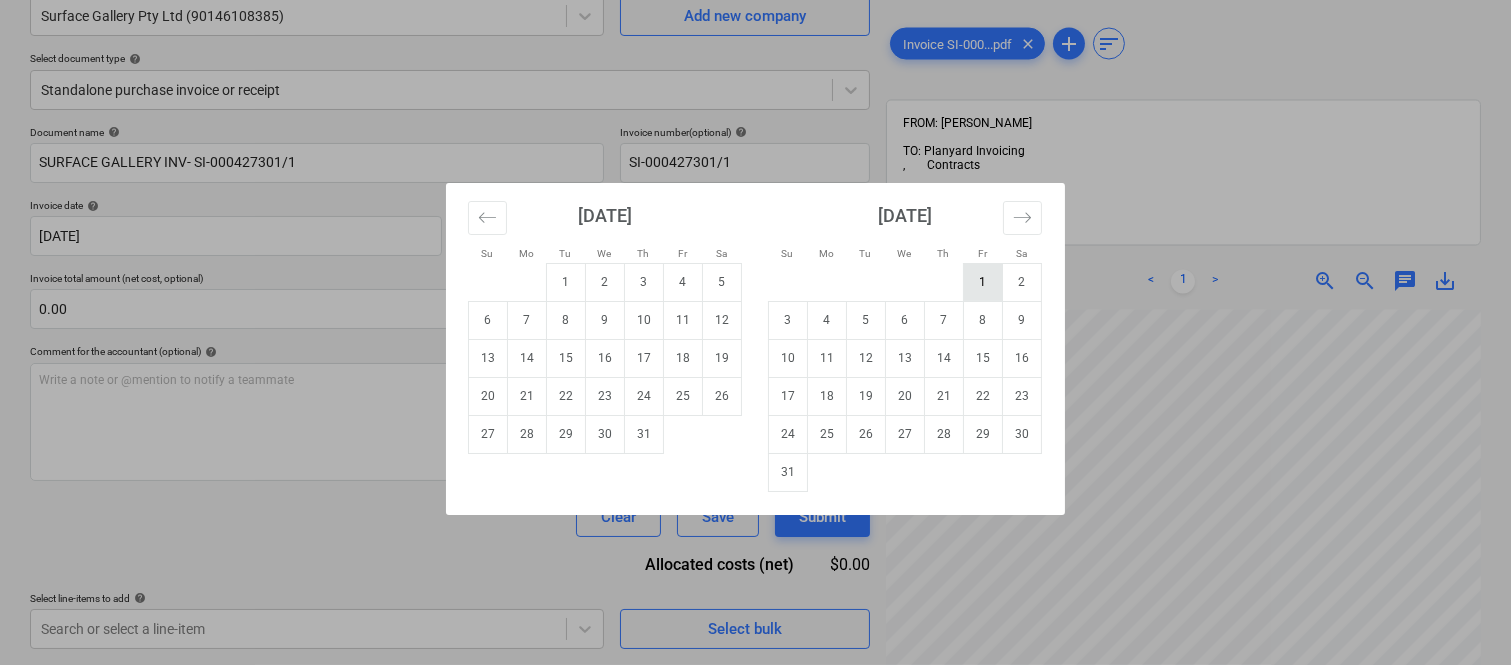 click on "1" at bounding box center [983, 282] 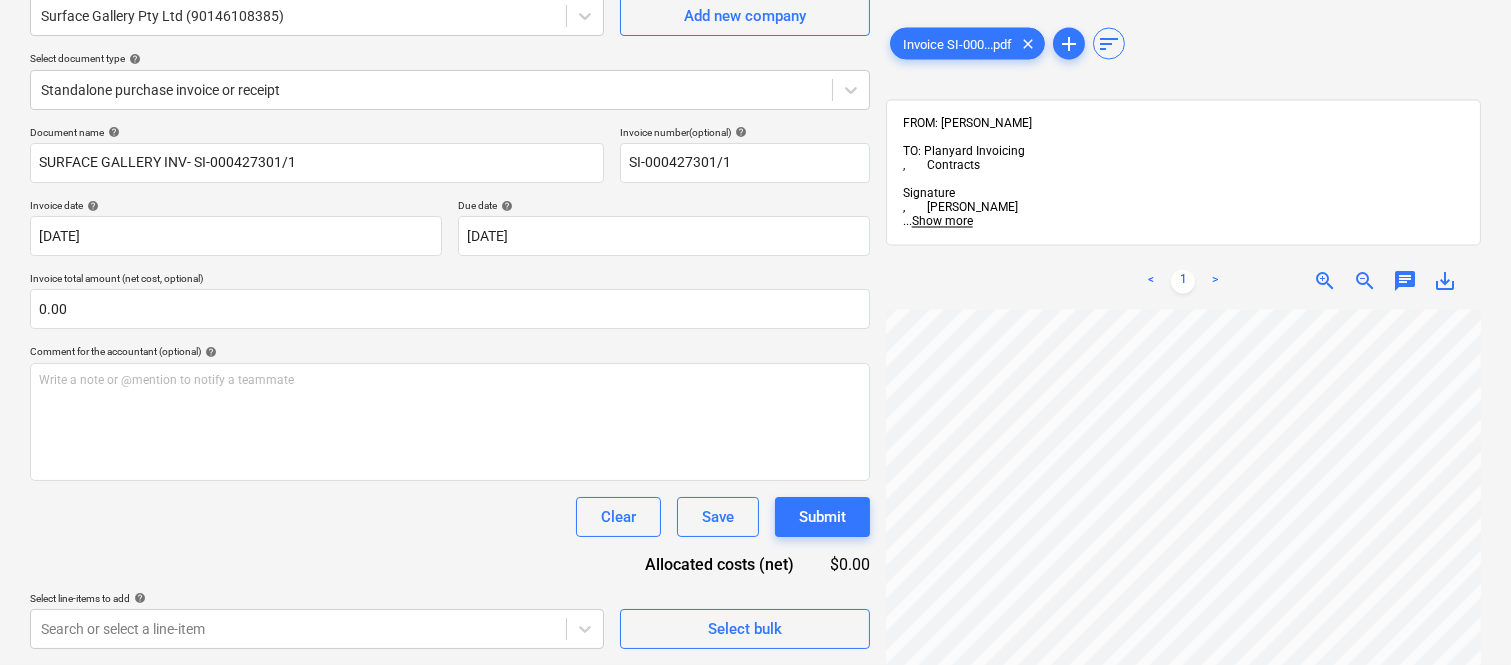 scroll, scrollTop: 0, scrollLeft: 6, axis: horizontal 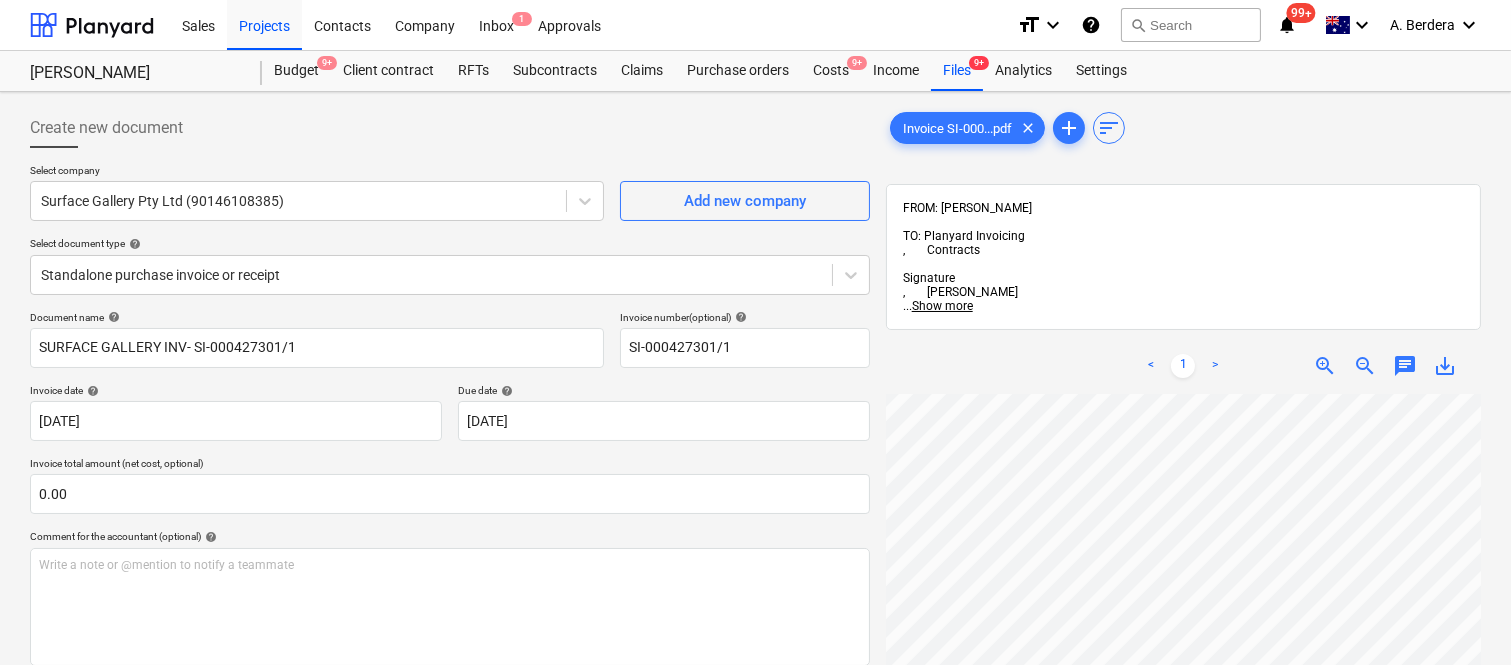 click on "Sales Projects Contacts Company Inbox 1 Approvals format_size keyboard_arrow_down help search Search notifications 99+ keyboard_arrow_down A. Berdera keyboard_arrow_down [PERSON_NAME] [PERSON_NAME] Budget 9+ Client contract RFTs Subcontracts Claims Purchase orders Costs 9+ Income Files 9+ Analytics Settings Create new document Select company Surface Gallery Pty Ltd (90146108385)  Add new company Select document type help Standalone purchase invoice or receipt Document name help SURFACE GALLERY INV- SI-000427301/1 Invoice number  (optional) help SI-000427301/1 Invoice date help [DATE] 01.07.2025 Press the down arrow key to interact with the calendar and
select a date. Press the question mark key to get the keyboard shortcuts for changing dates. Due date help [DATE] 01.08.2025 Press the down arrow key to interact with the calendar and
select a date. Press the question mark key to get the keyboard shortcuts for changing dates. Invoice total amount (net cost, optional) 0.00 help ﻿ Clear Save" at bounding box center (755, 332) 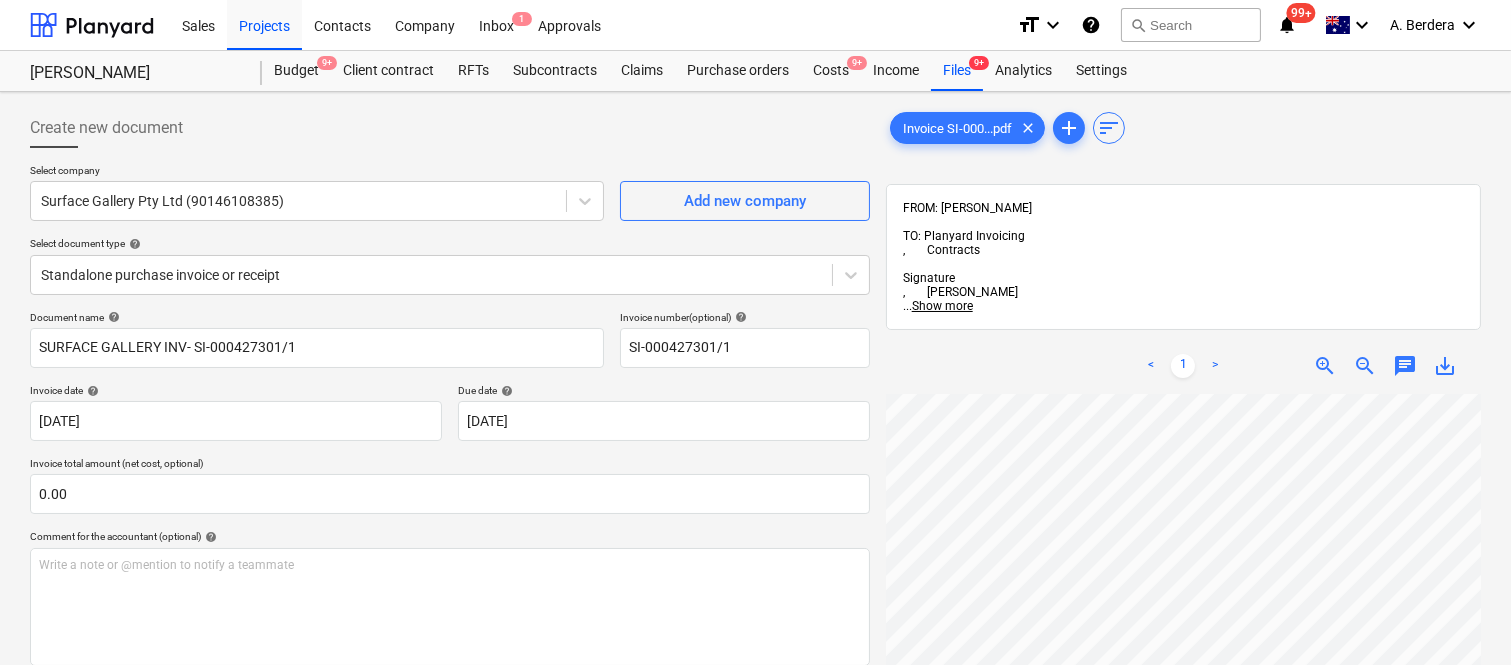 click on "Sales Projects Contacts Company Inbox 1 Approvals format_size keyboard_arrow_down help search Search notifications 99+ keyboard_arrow_down A. Berdera keyboard_arrow_down [PERSON_NAME] [PERSON_NAME] Budget 9+ Client contract RFTs Subcontracts Claims Purchase orders Costs 9+ Income Files 9+ Analytics Settings Create new document Select company Surface Gallery Pty Ltd (90146108385)  Add new company Select document type help Standalone purchase invoice or receipt Document name help SURFACE GALLERY INV- SI-000427301/1 Invoice number  (optional) help SI-000427301/1 Invoice date help [DATE] 01.07.2025 Press the down arrow key to interact with the calendar and
select a date. Press the question mark key to get the keyboard shortcuts for changing dates. Due date help [DATE] 01.08.2025 Press the down arrow key to interact with the calendar and
select a date. Press the question mark key to get the keyboard shortcuts for changing dates. Invoice total amount (net cost, optional) 0.00 help ﻿ Clear Save" at bounding box center [755, 332] 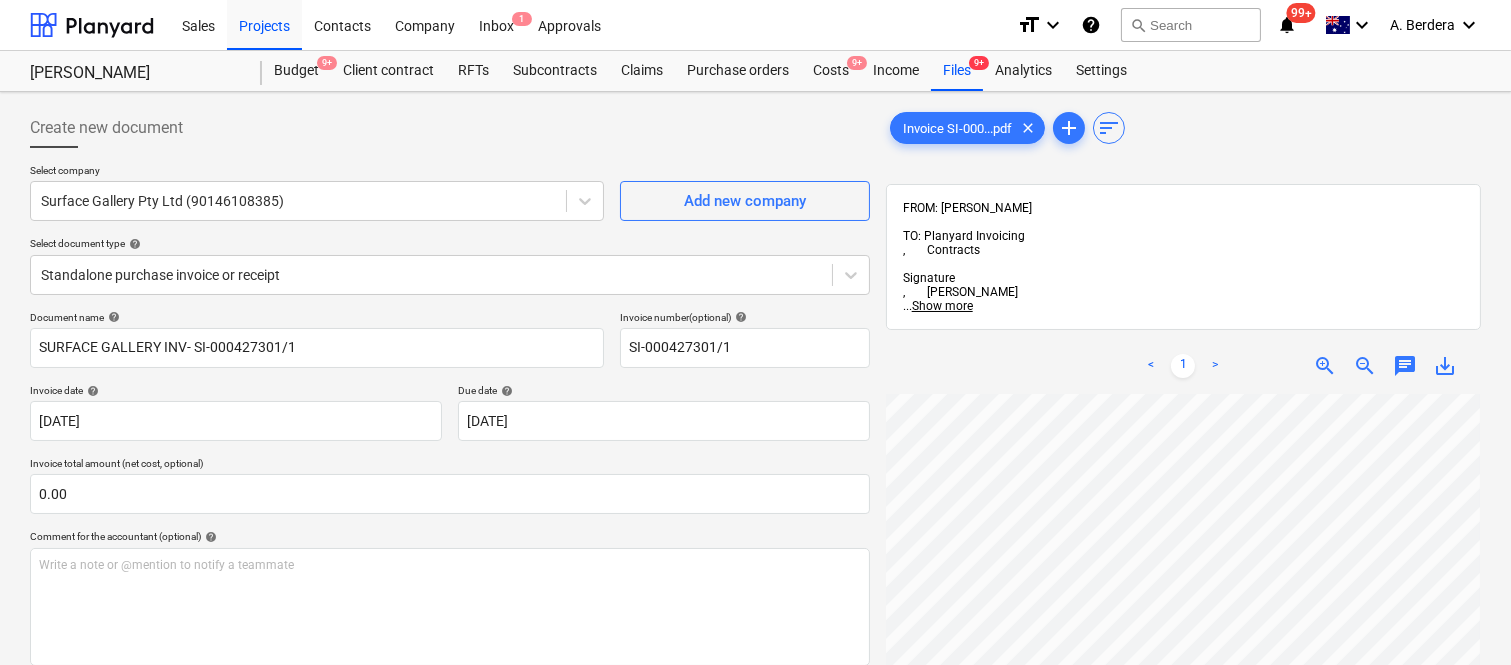 scroll, scrollTop: 703, scrollLeft: 455, axis: both 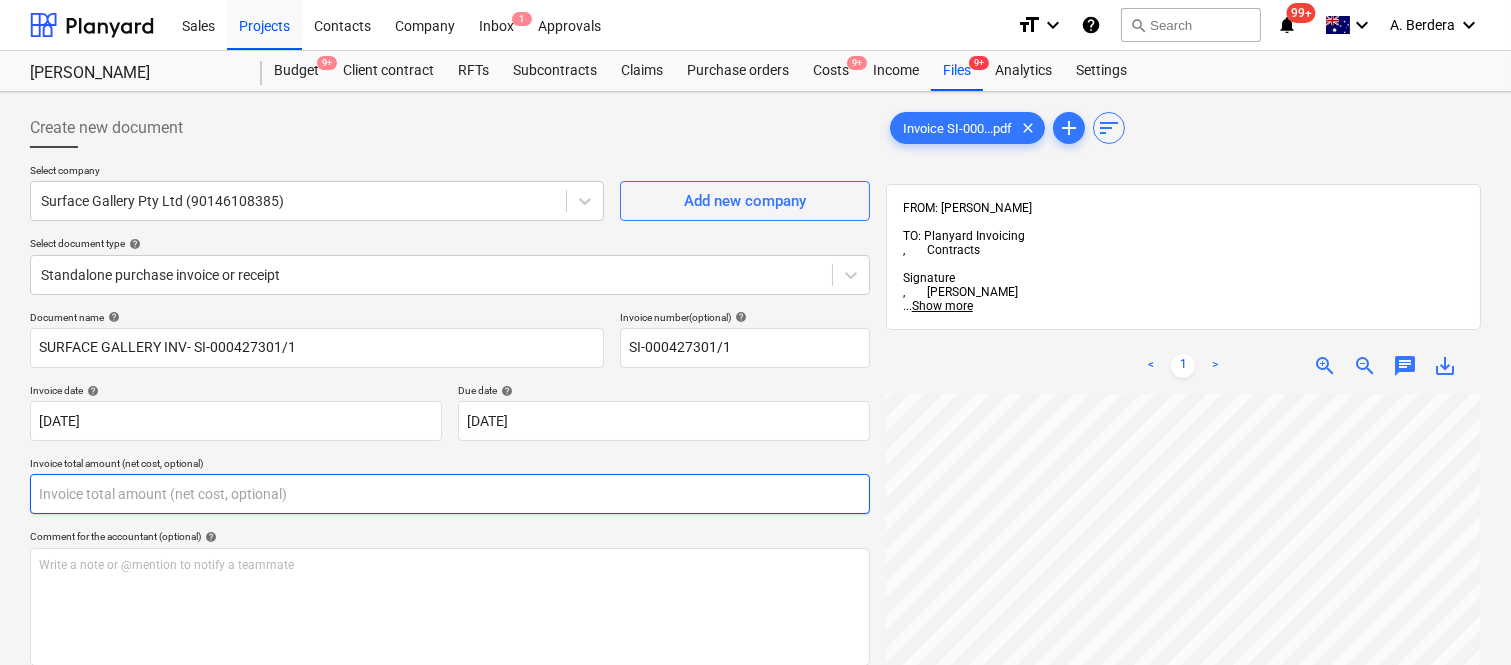click at bounding box center (450, 494) 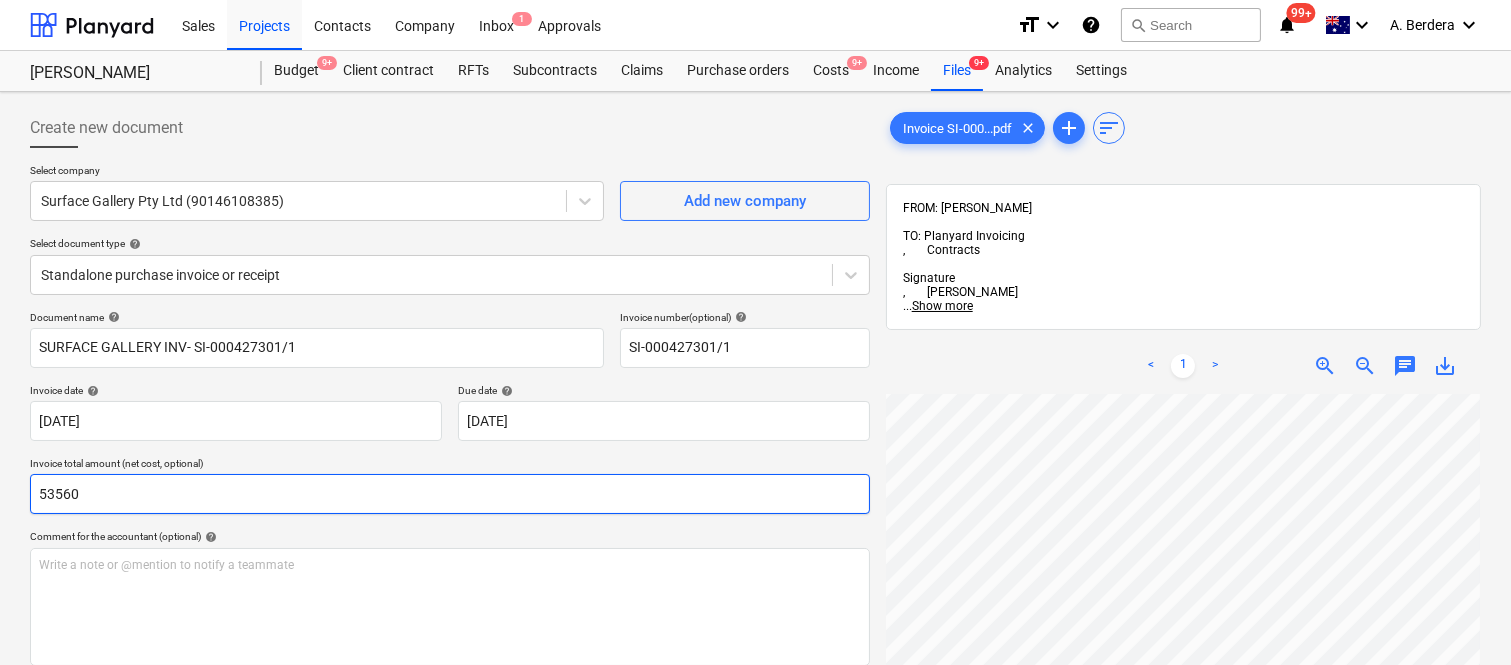 type on "53560" 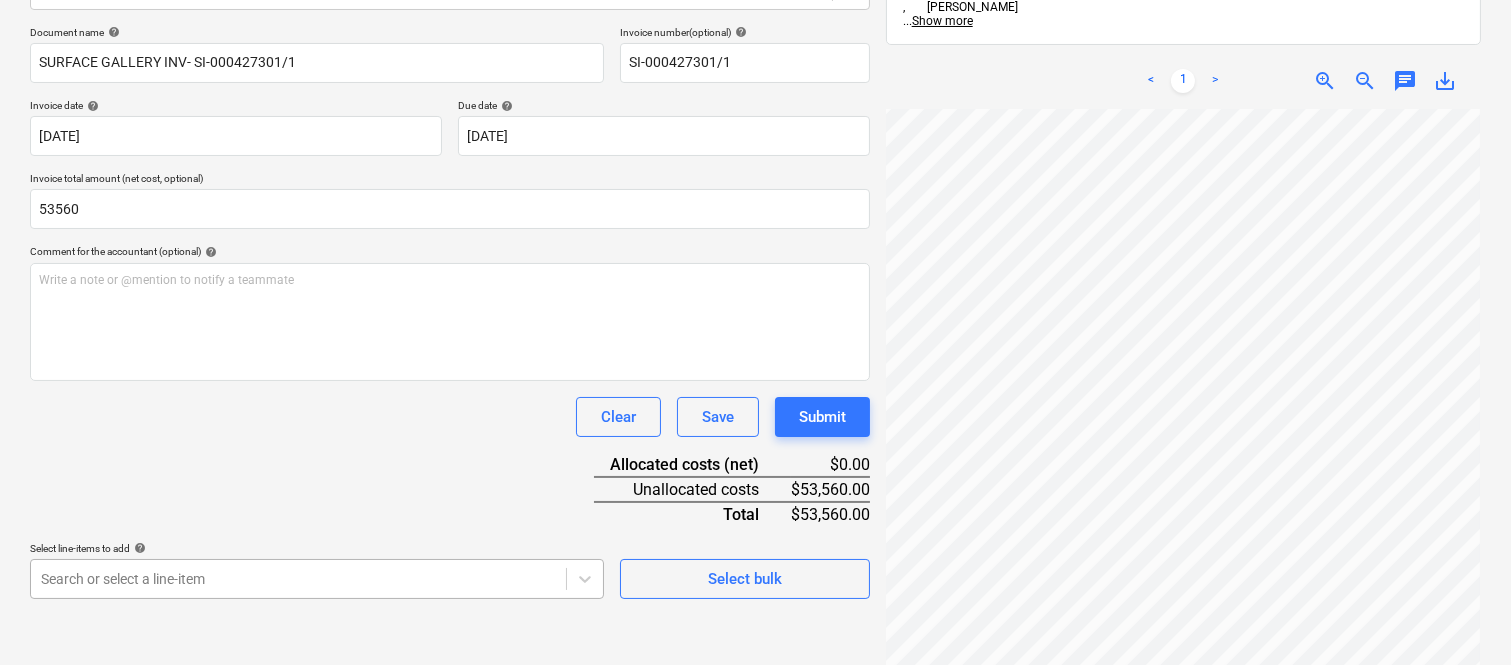click on "Sales Projects Contacts Company Inbox 1 Approvals format_size keyboard_arrow_down help search Search notifications 99+ keyboard_arrow_down A. Berdera keyboard_arrow_down [PERSON_NAME] [PERSON_NAME] Budget 9+ Client contract RFTs Subcontracts Claims Purchase orders Costs 9+ Income Files 9+ Analytics Settings Create new document Select company Surface Gallery Pty Ltd (90146108385)  Add new company Select document type help Standalone purchase invoice or receipt Document name help SURFACE GALLERY INV- SI-000427301/1 Invoice number  (optional) help SI-000427301/1 Invoice date help [DATE] 01.07.2025 Press the down arrow key to interact with the calendar and
select a date. Press the question mark key to get the keyboard shortcuts for changing dates. Due date help [DATE] 01.08.2025 Press the down arrow key to interact with the calendar and
select a date. Press the question mark key to get the keyboard shortcuts for changing dates. Invoice total amount (net cost, optional) 53560 help ﻿ Clear Save help" at bounding box center [755, 47] 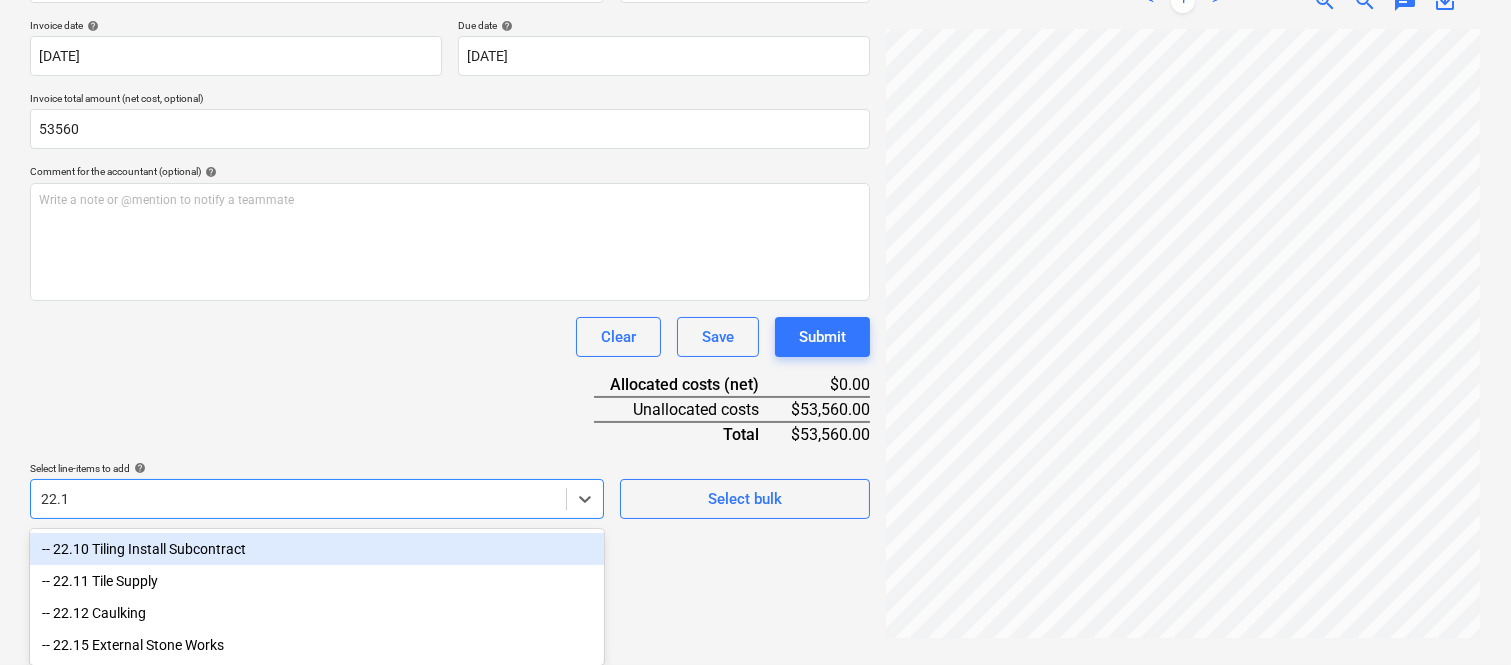 type on "22.11" 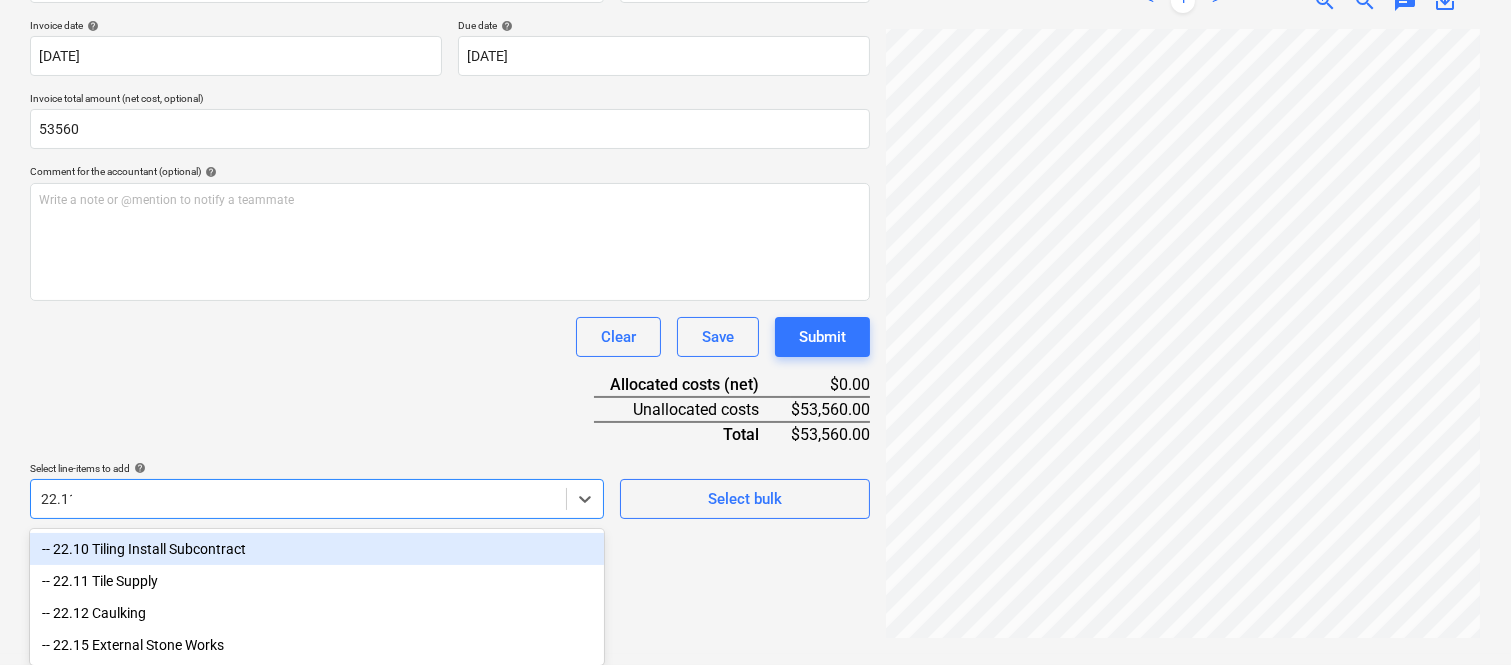 scroll, scrollTop: 285, scrollLeft: 0, axis: vertical 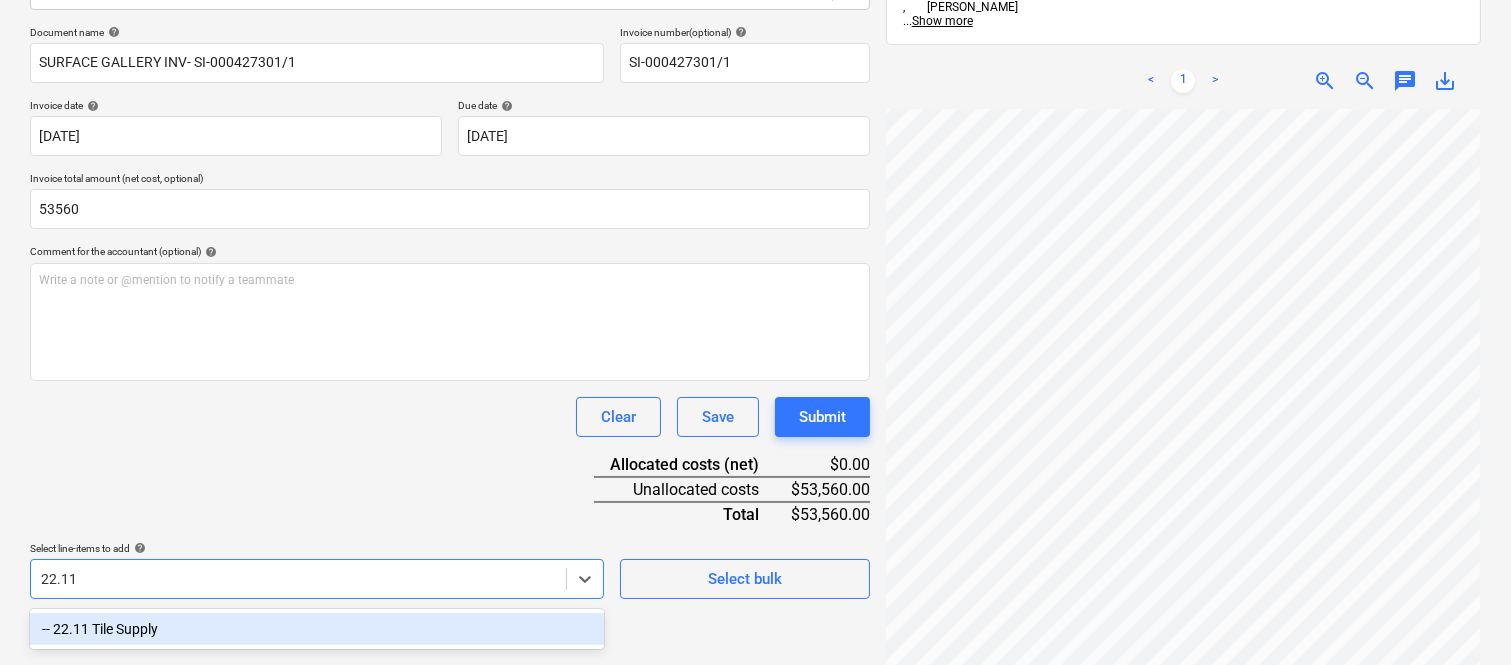 click on "--  22.11 Tile Supply" at bounding box center [317, 629] 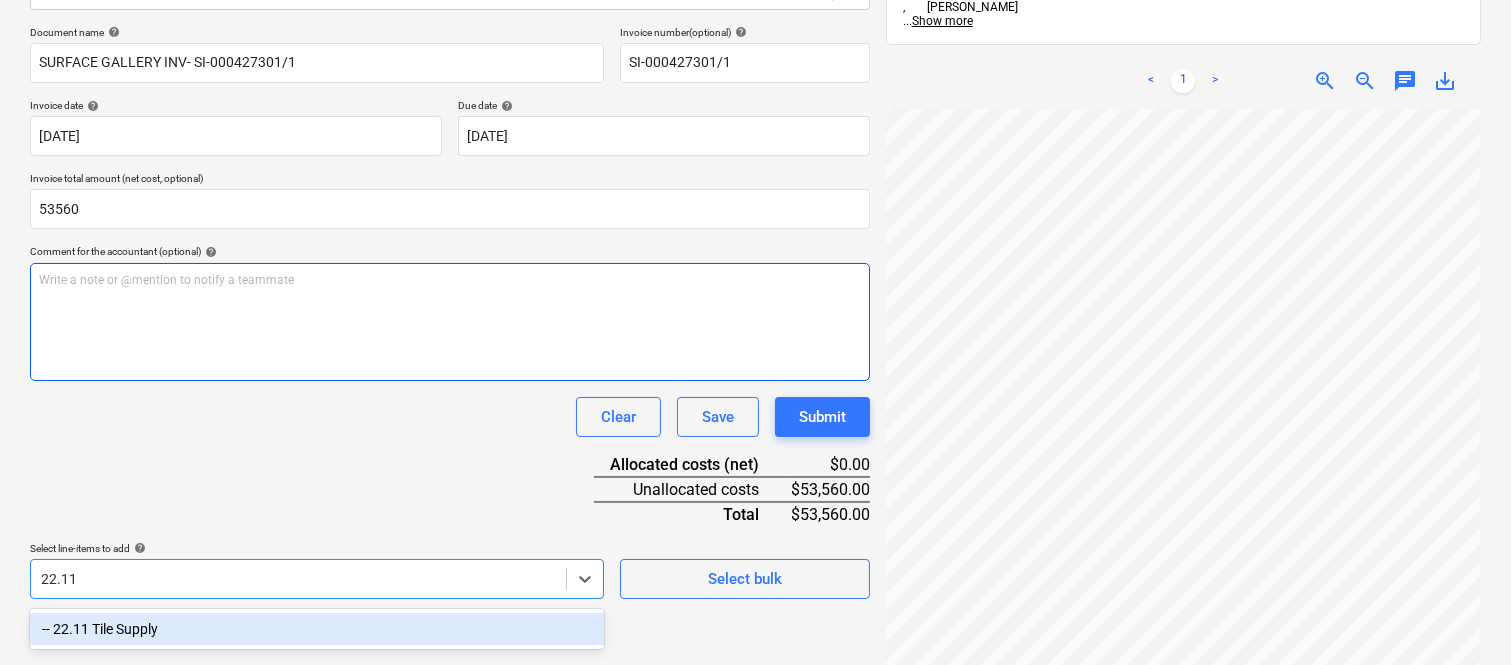 type 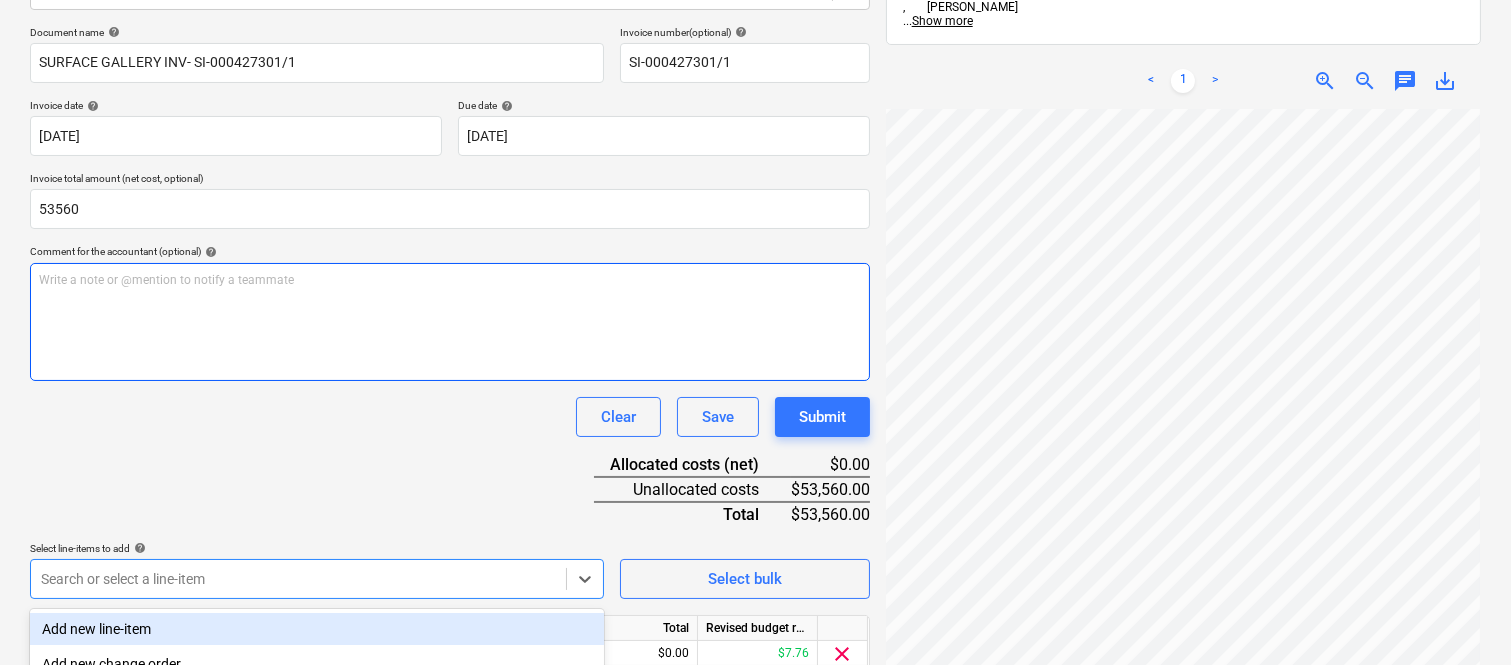 click on "Write a note or @mention to notify a teammate [PERSON_NAME]" at bounding box center (450, 322) 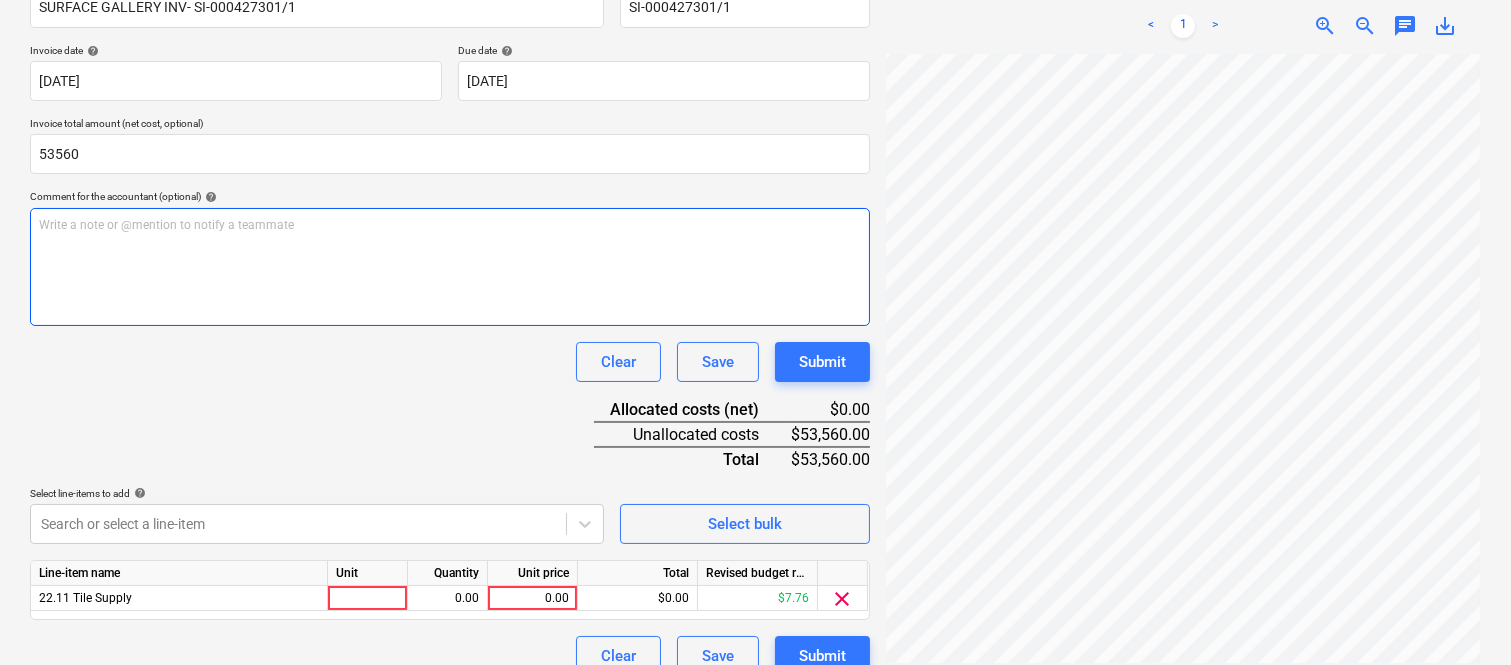 scroll, scrollTop: 367, scrollLeft: 0, axis: vertical 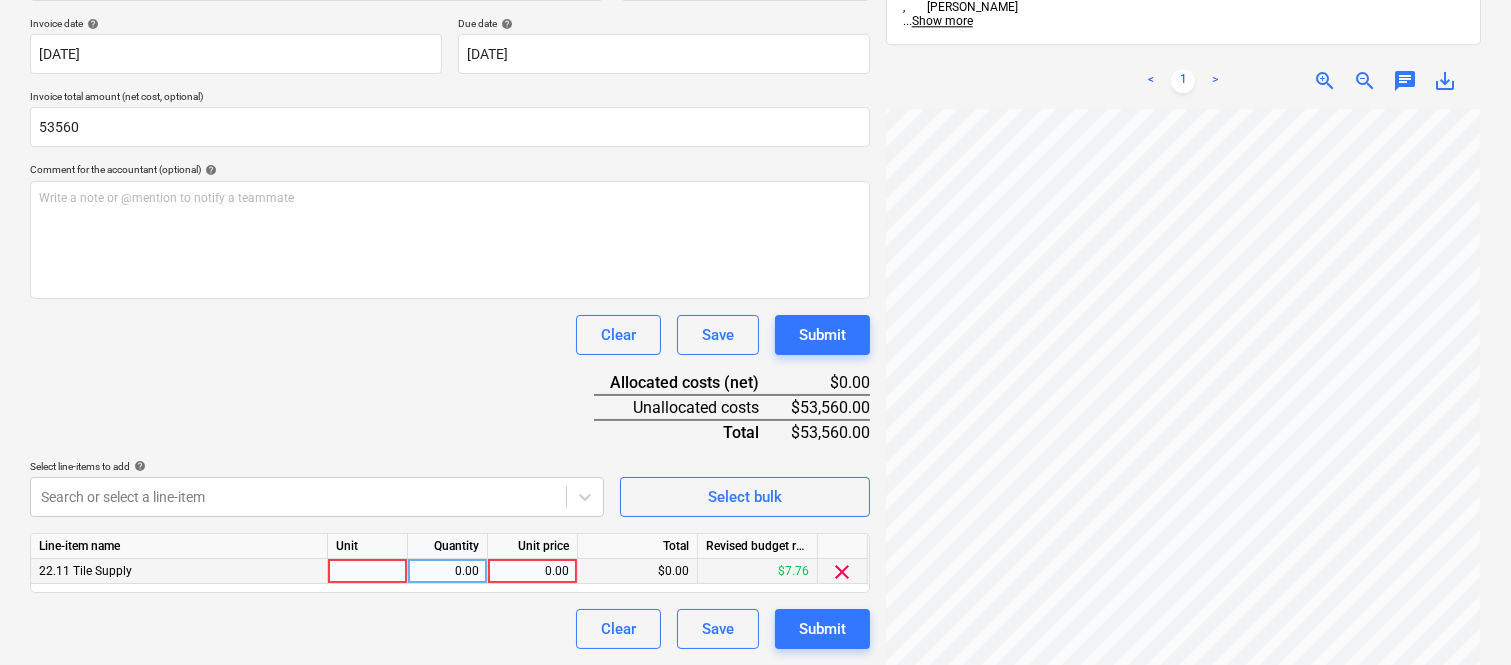 click at bounding box center (368, 571) 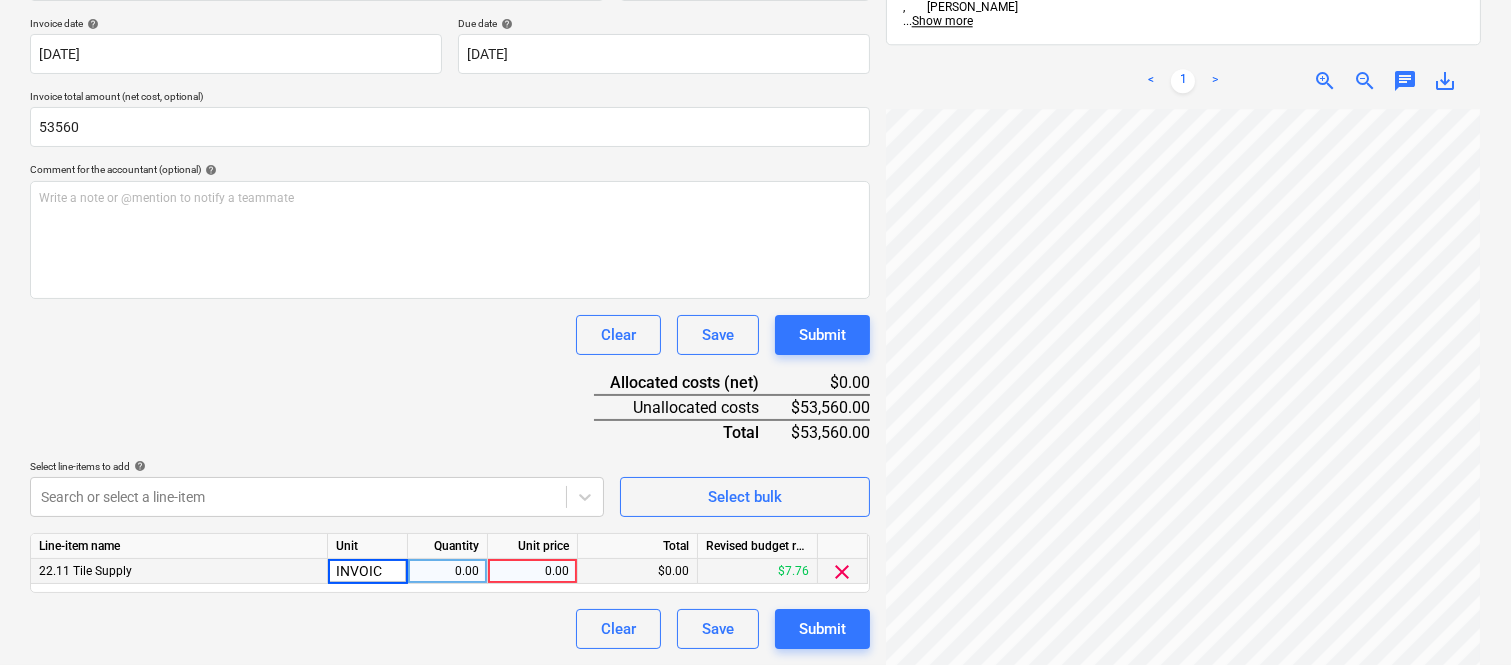 type on "INVOICE" 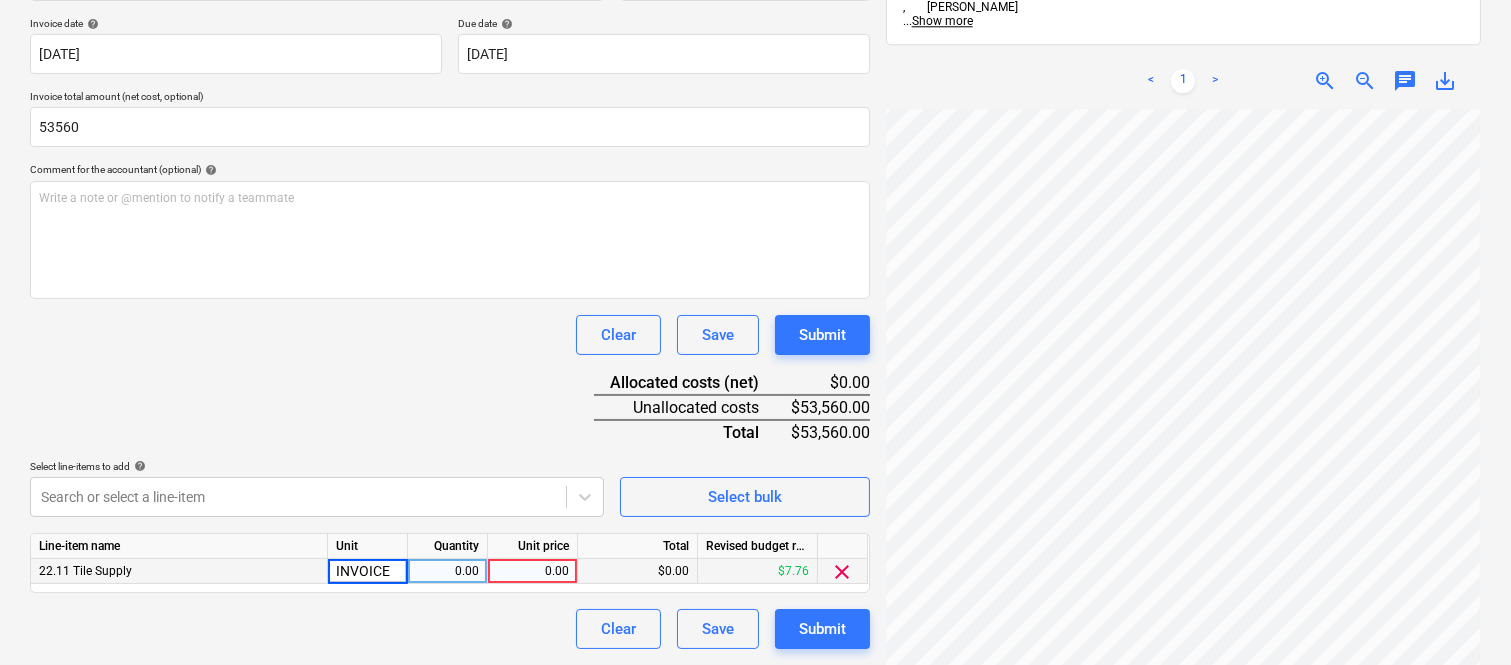 click on "0.00" at bounding box center (447, 571) 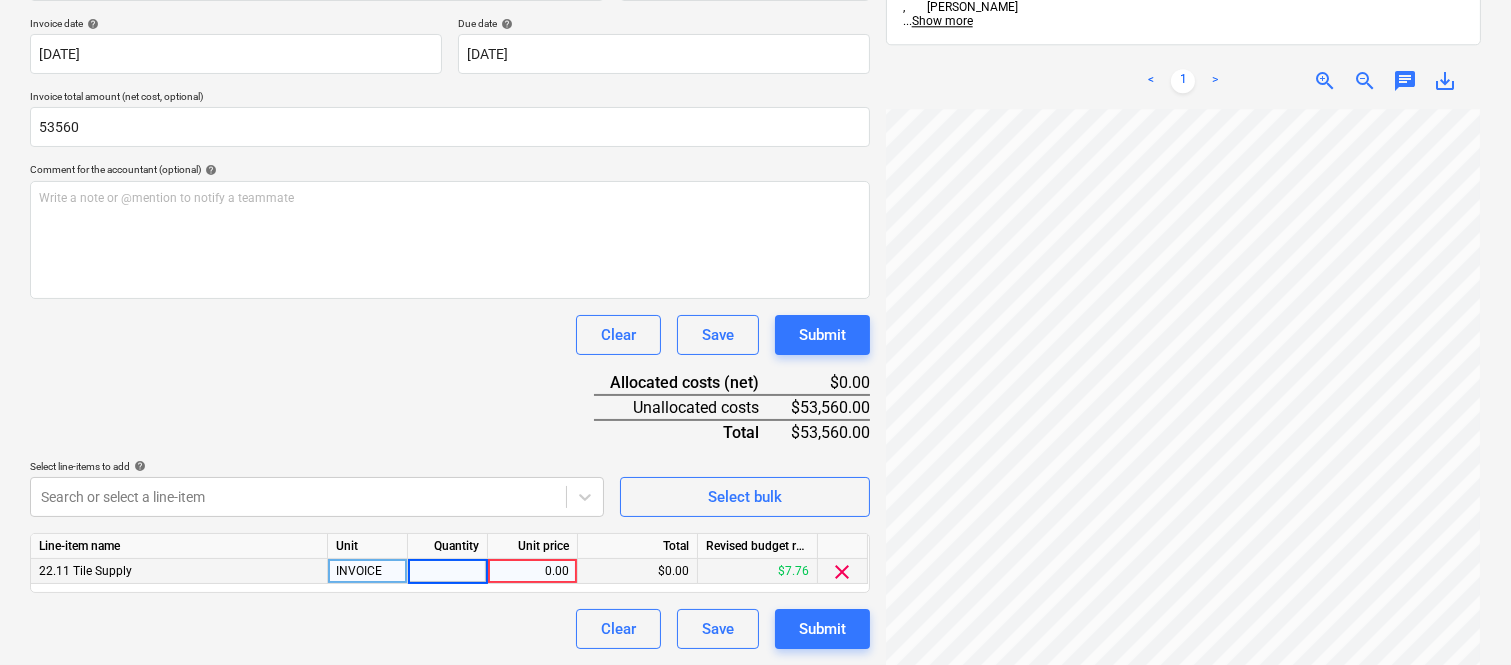 type on "1" 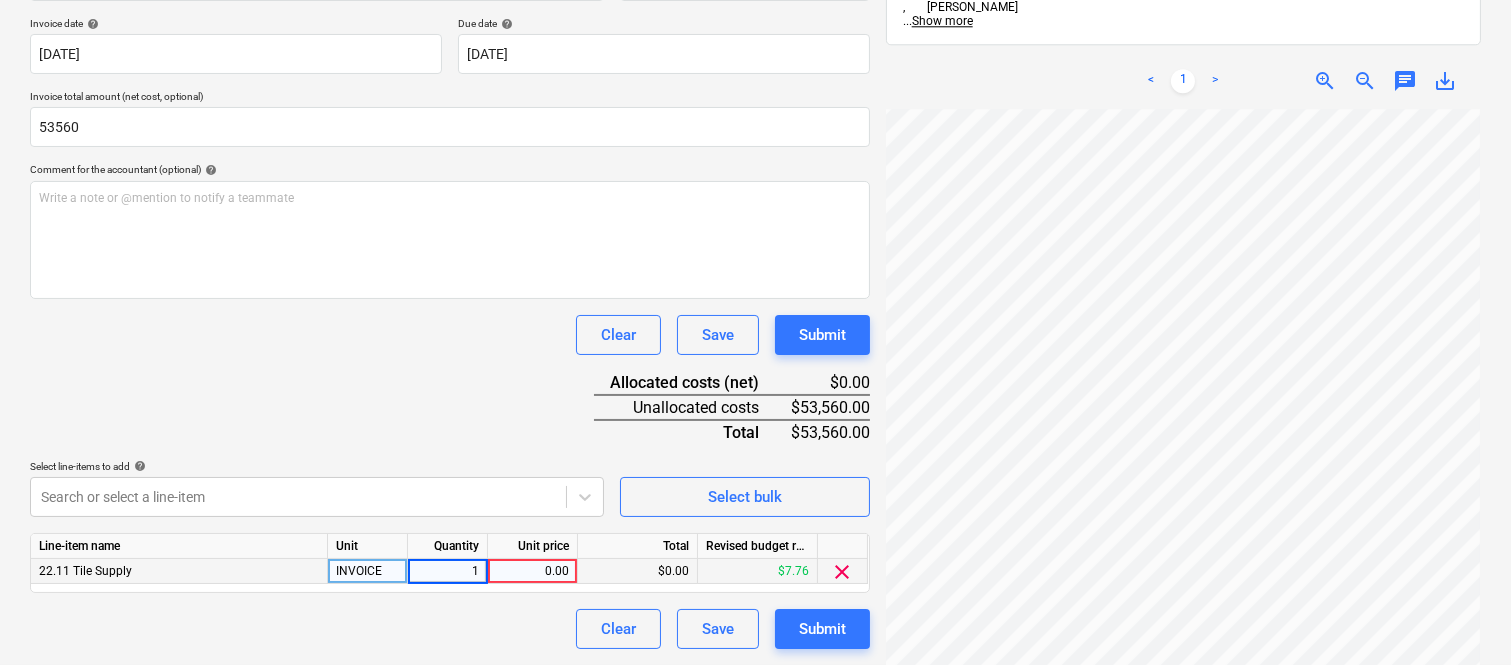 click on "0.00" at bounding box center (532, 571) 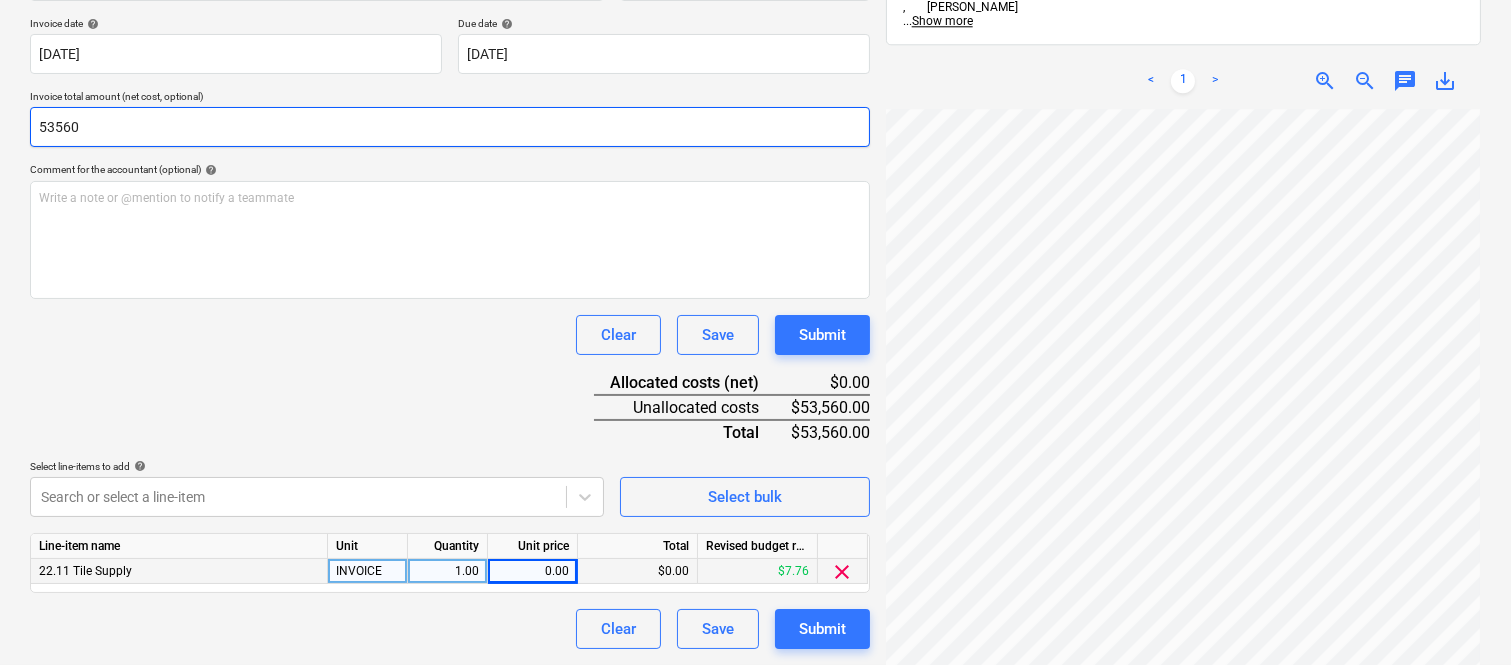 click on "53560" at bounding box center [450, 127] 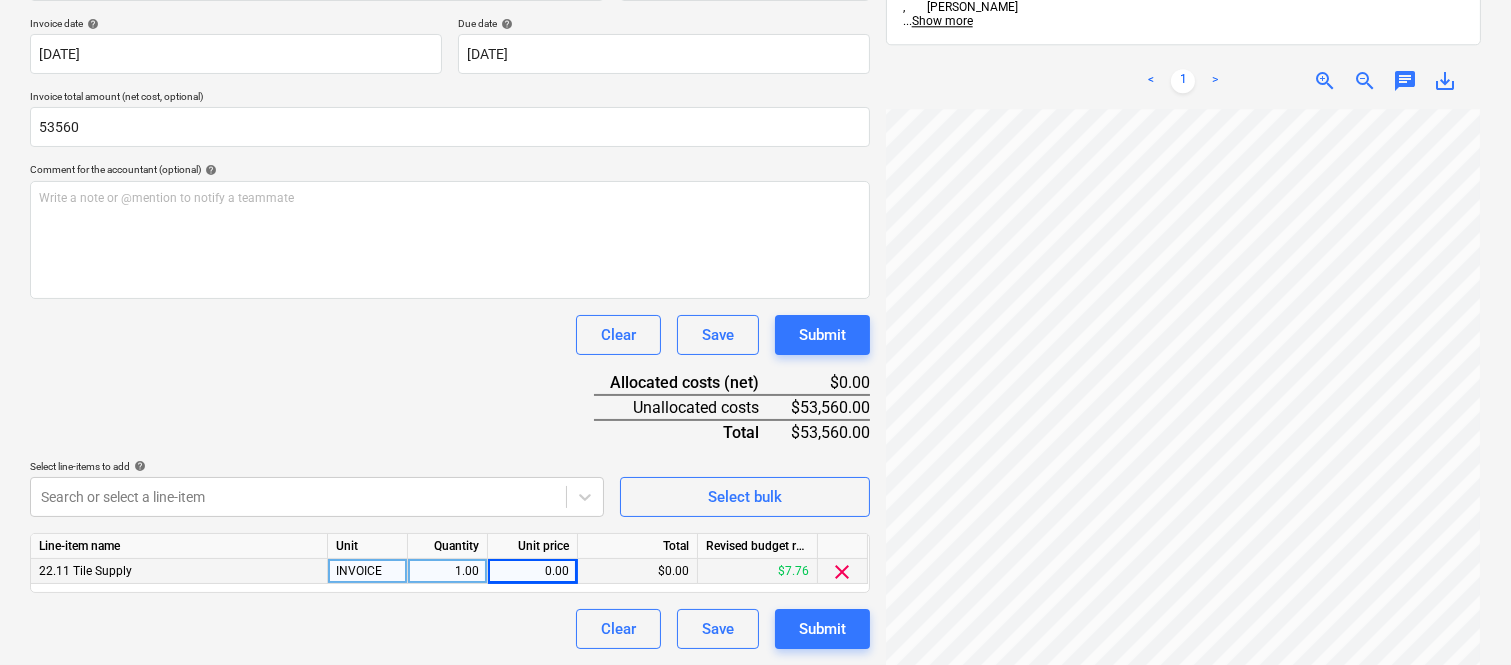 click on "0.00" at bounding box center [532, 571] 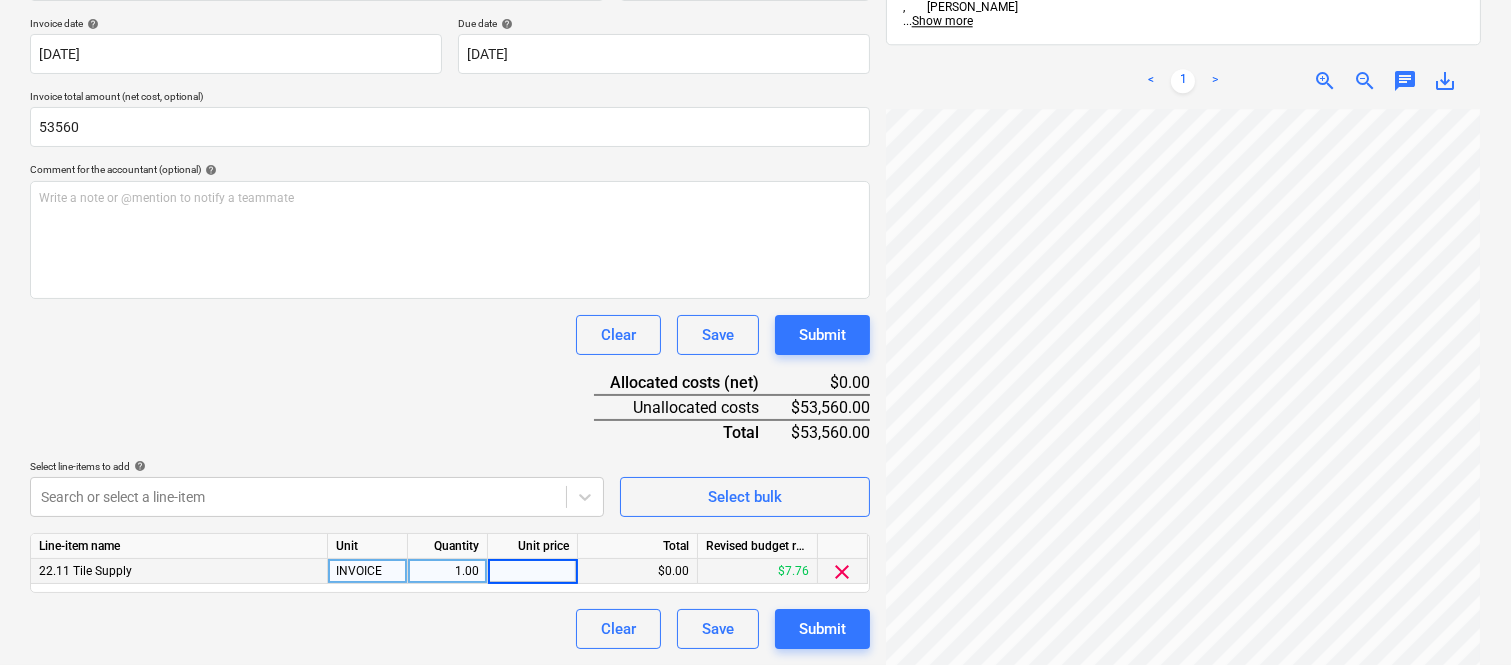 type on "53560" 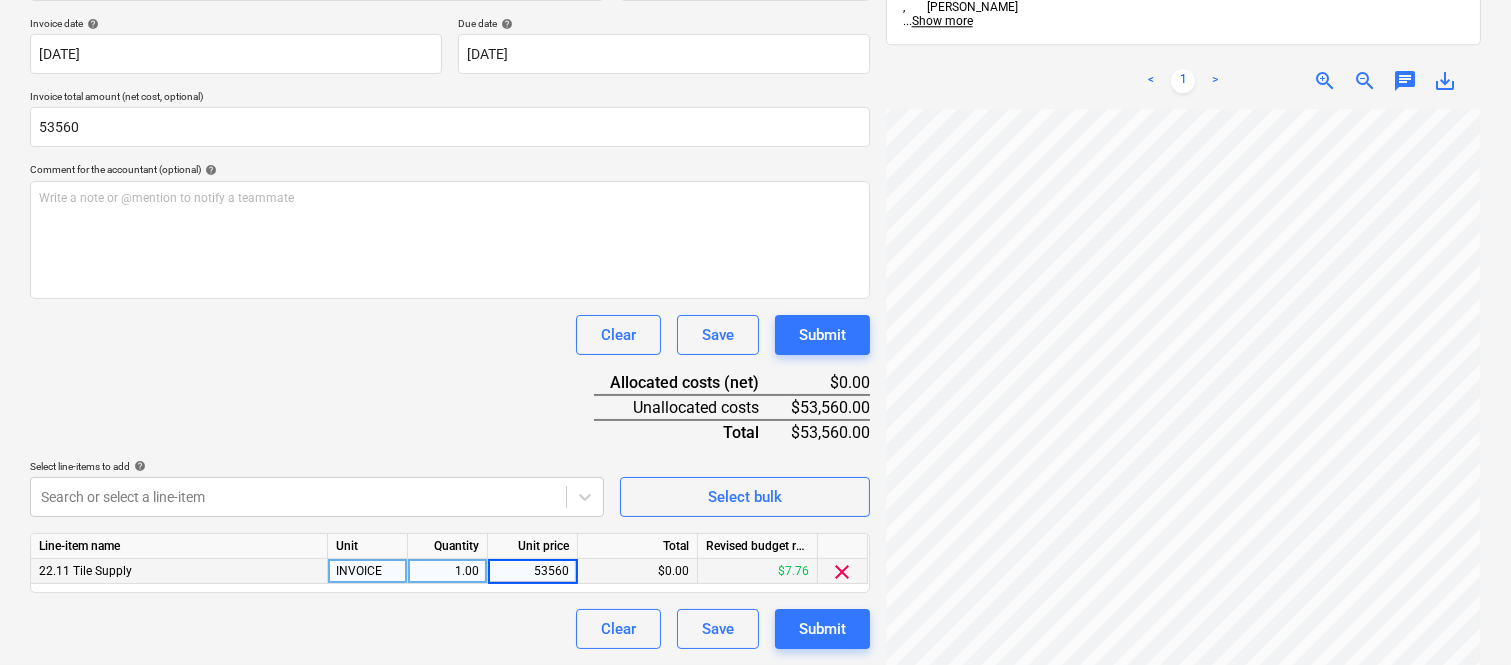 click on "Clear Save Submit" at bounding box center (450, 629) 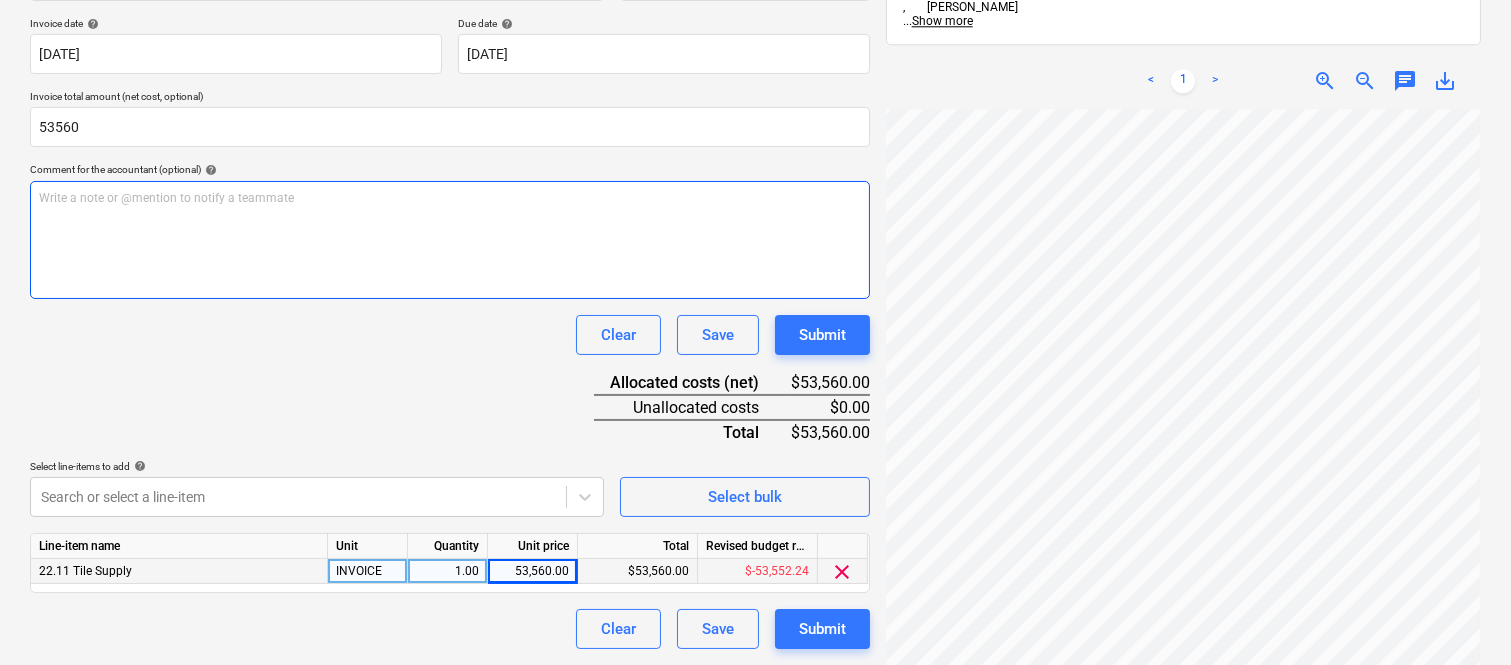 scroll, scrollTop: 0, scrollLeft: 0, axis: both 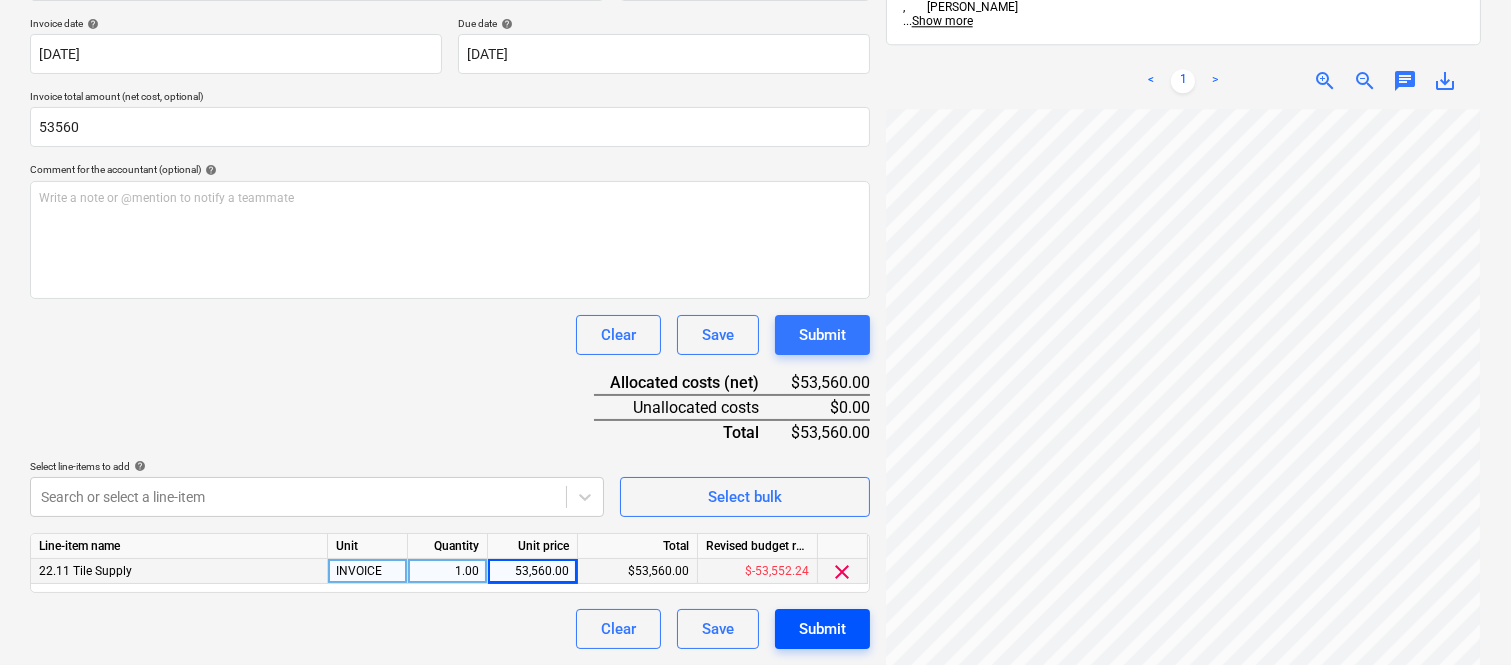 click on "Submit" at bounding box center (822, 629) 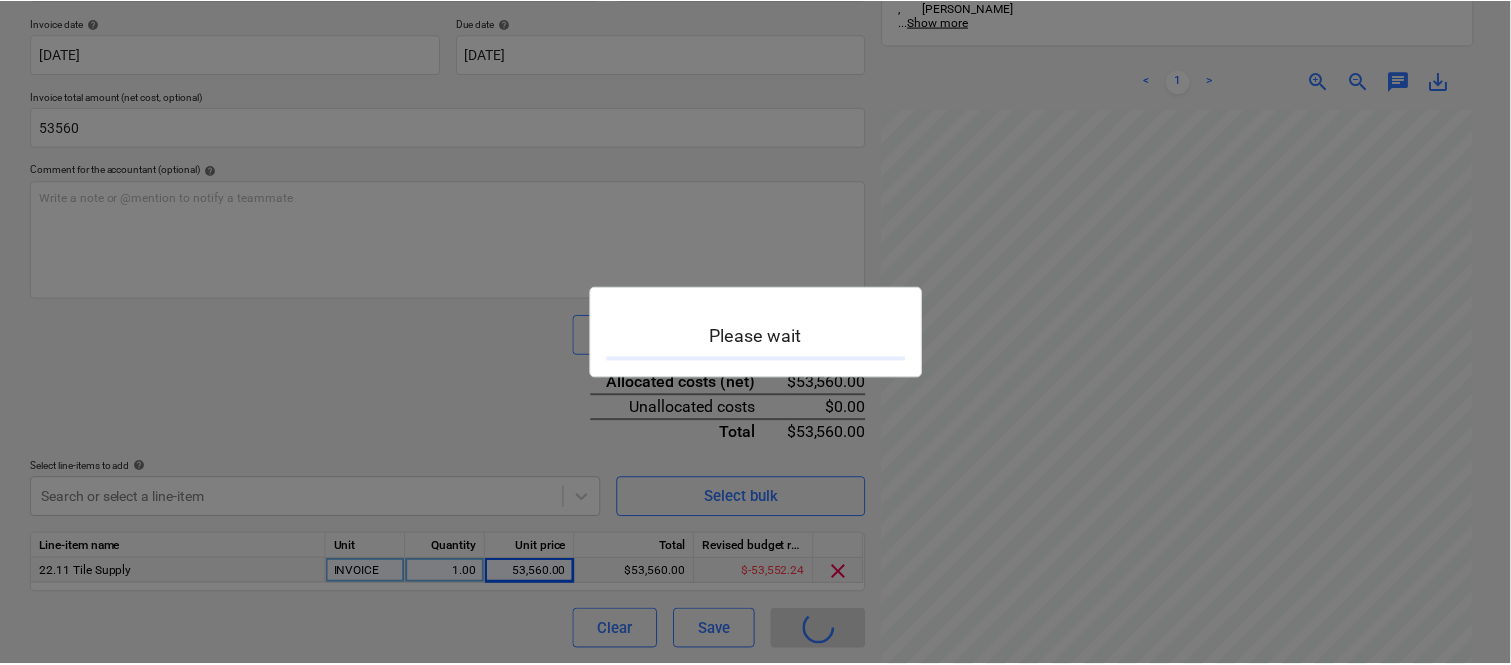 scroll, scrollTop: 0, scrollLeft: 0, axis: both 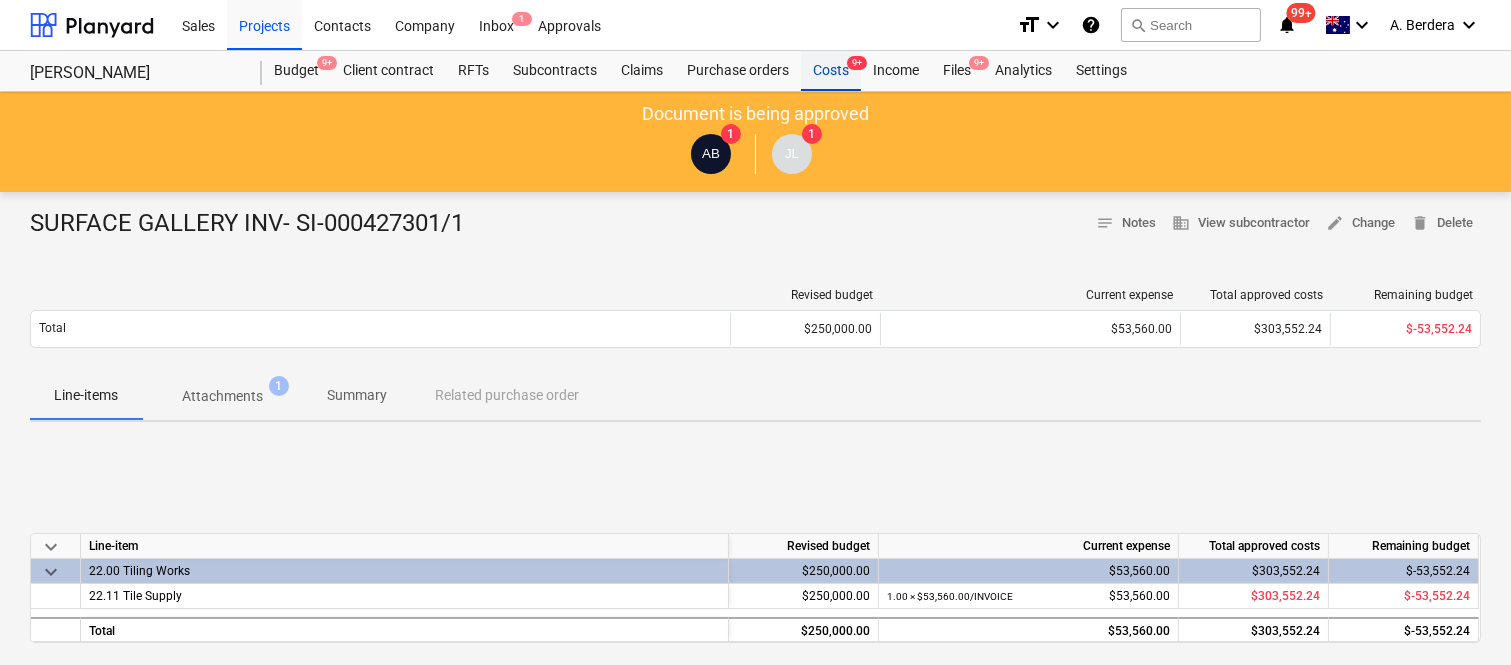 click on "Costs 9+" at bounding box center (831, 71) 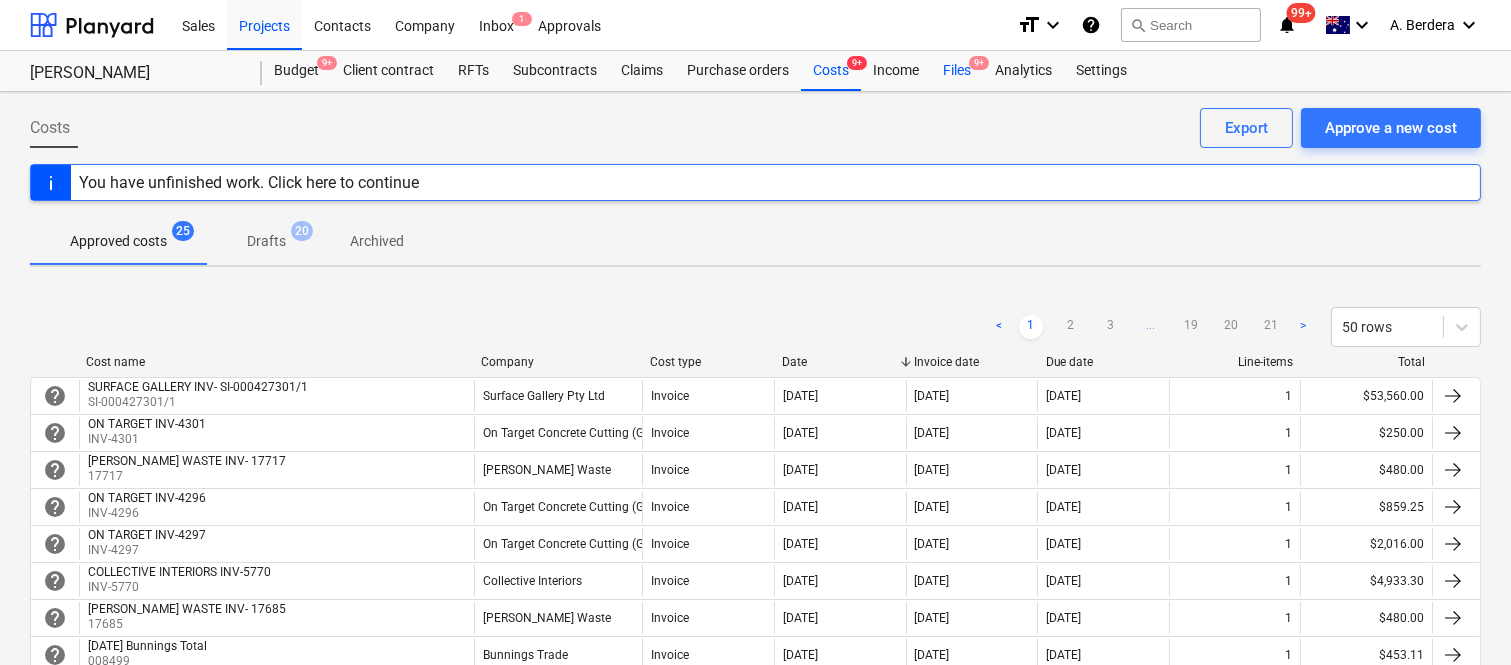 click on "Files 9+" at bounding box center (957, 71) 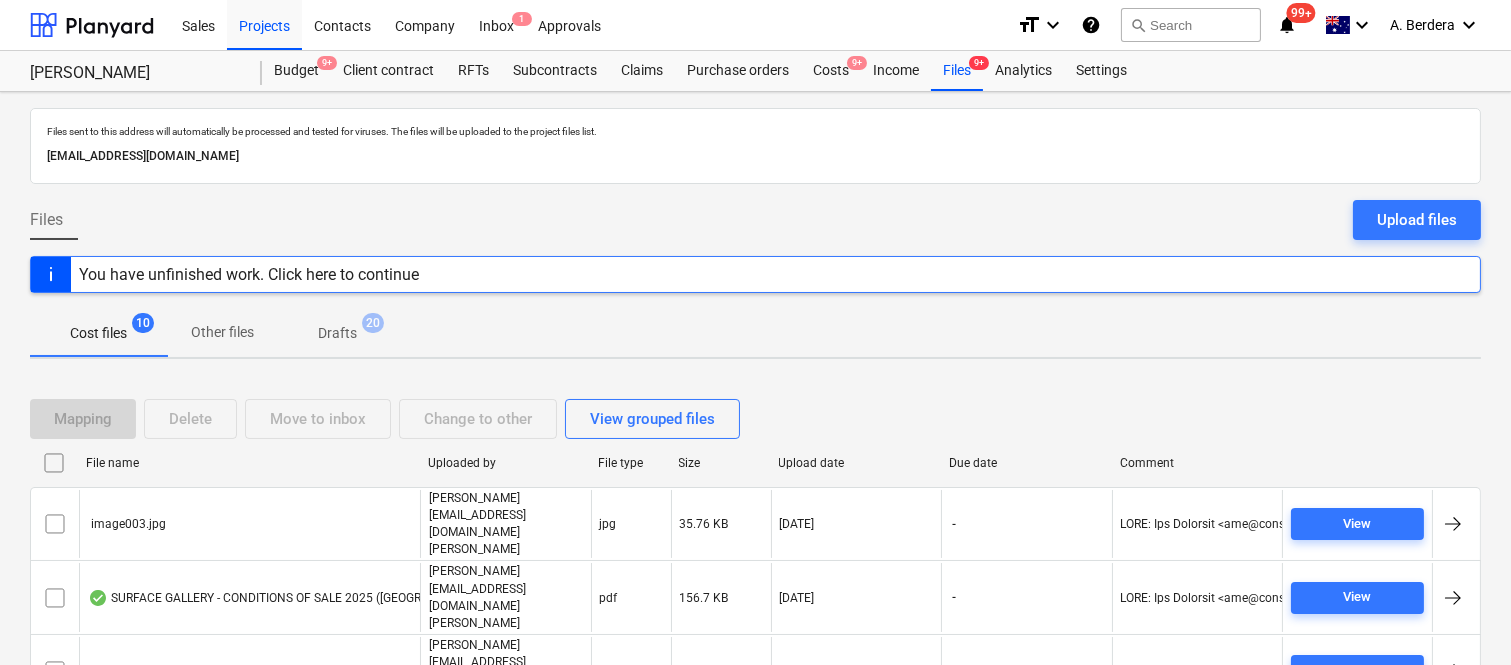 drag, startPoint x: 1510, startPoint y: 177, endPoint x: 1516, endPoint y: 216, distance: 39.45884 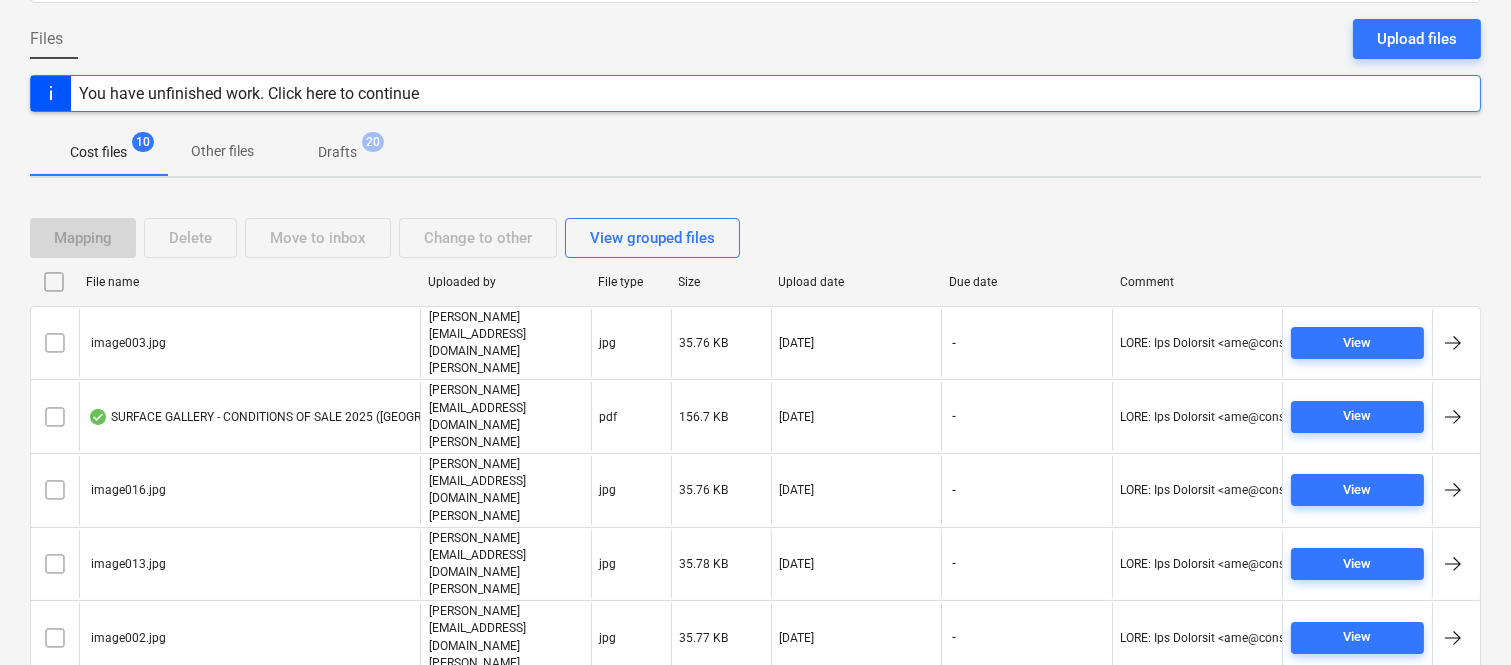 scroll, scrollTop: 265, scrollLeft: 0, axis: vertical 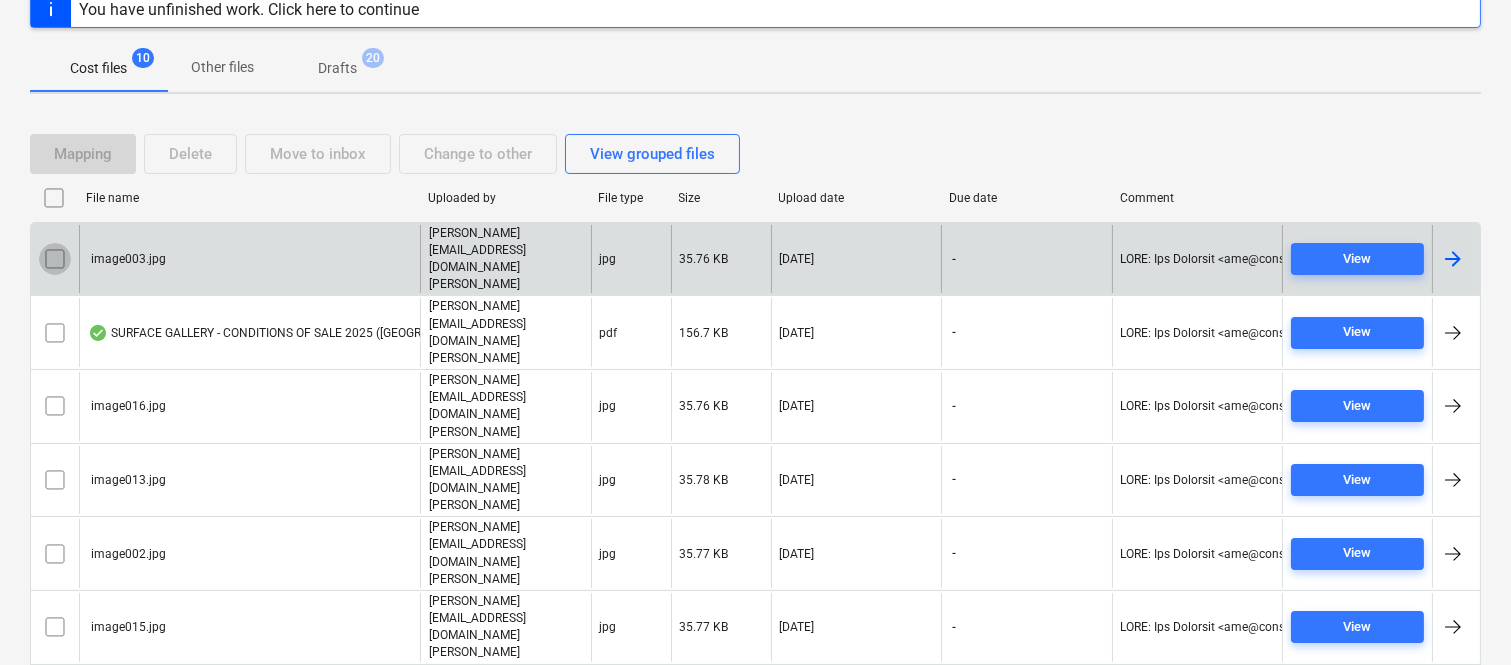click at bounding box center [55, 259] 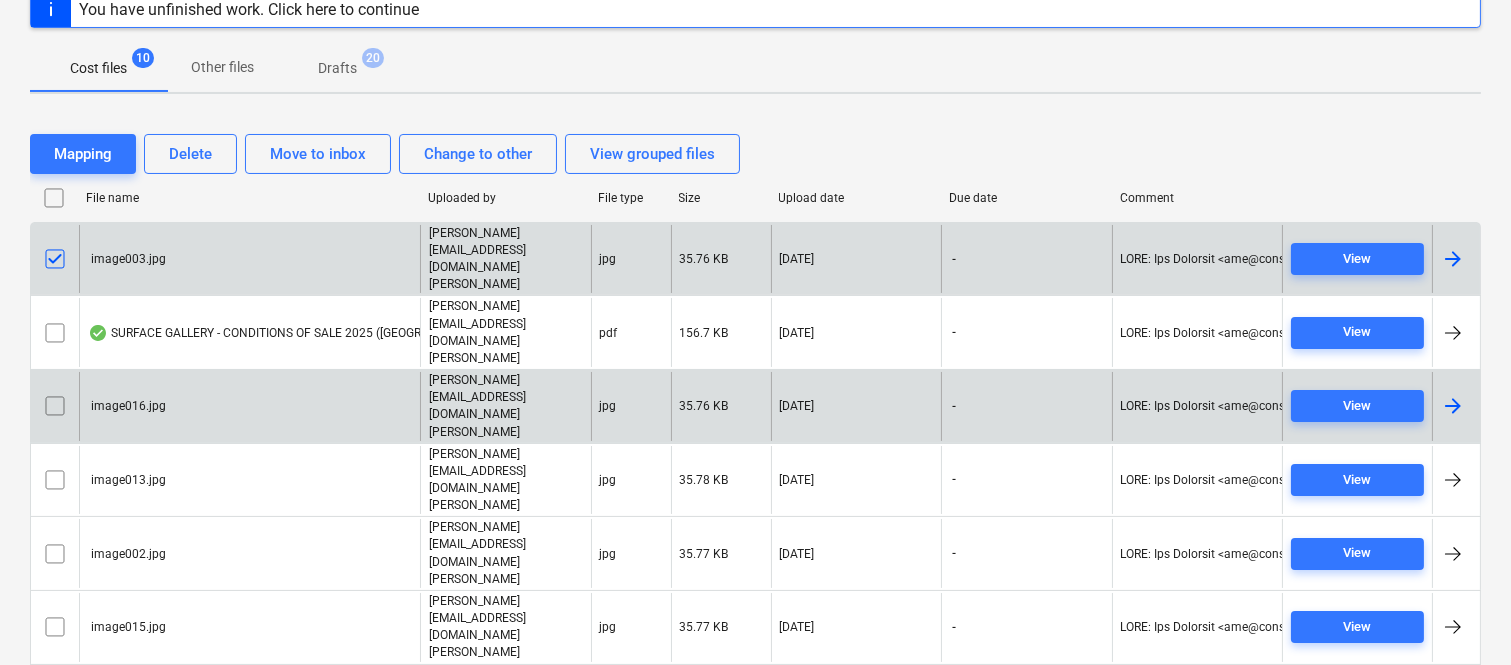 click at bounding box center [55, 406] 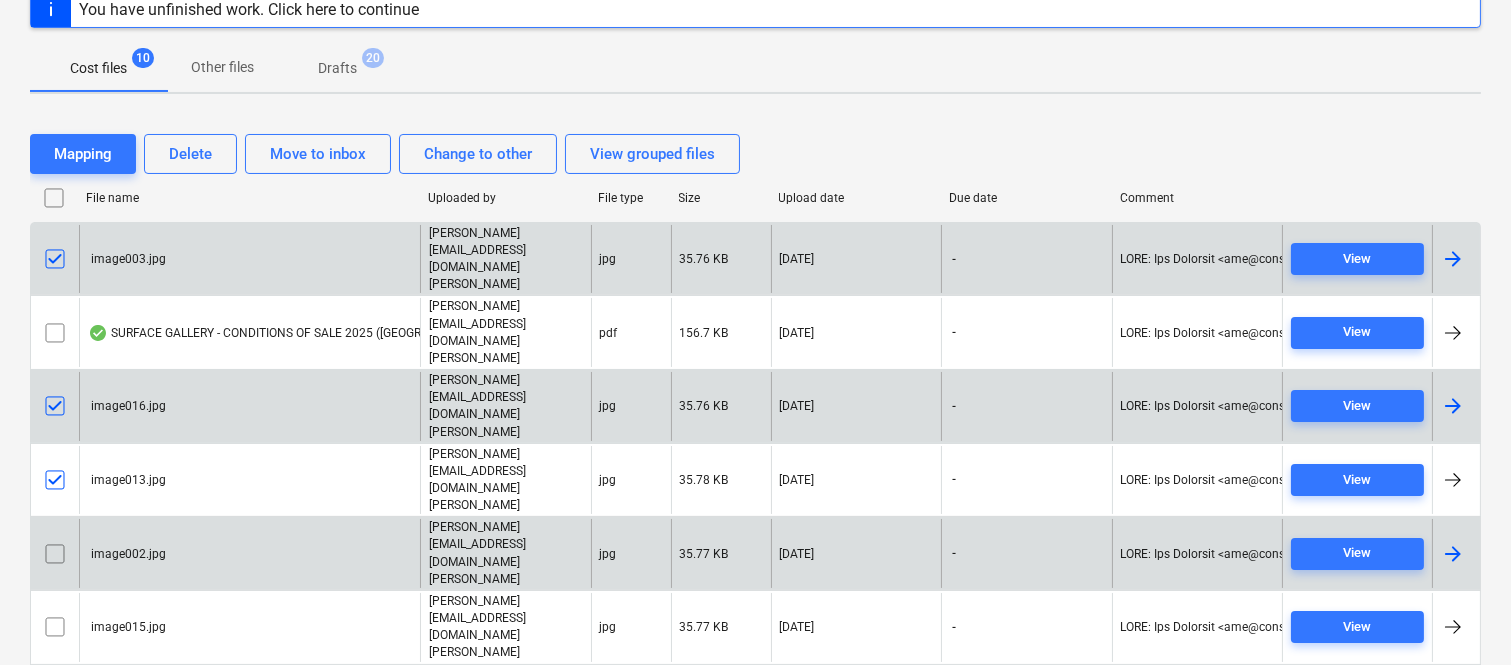 click at bounding box center [55, 554] 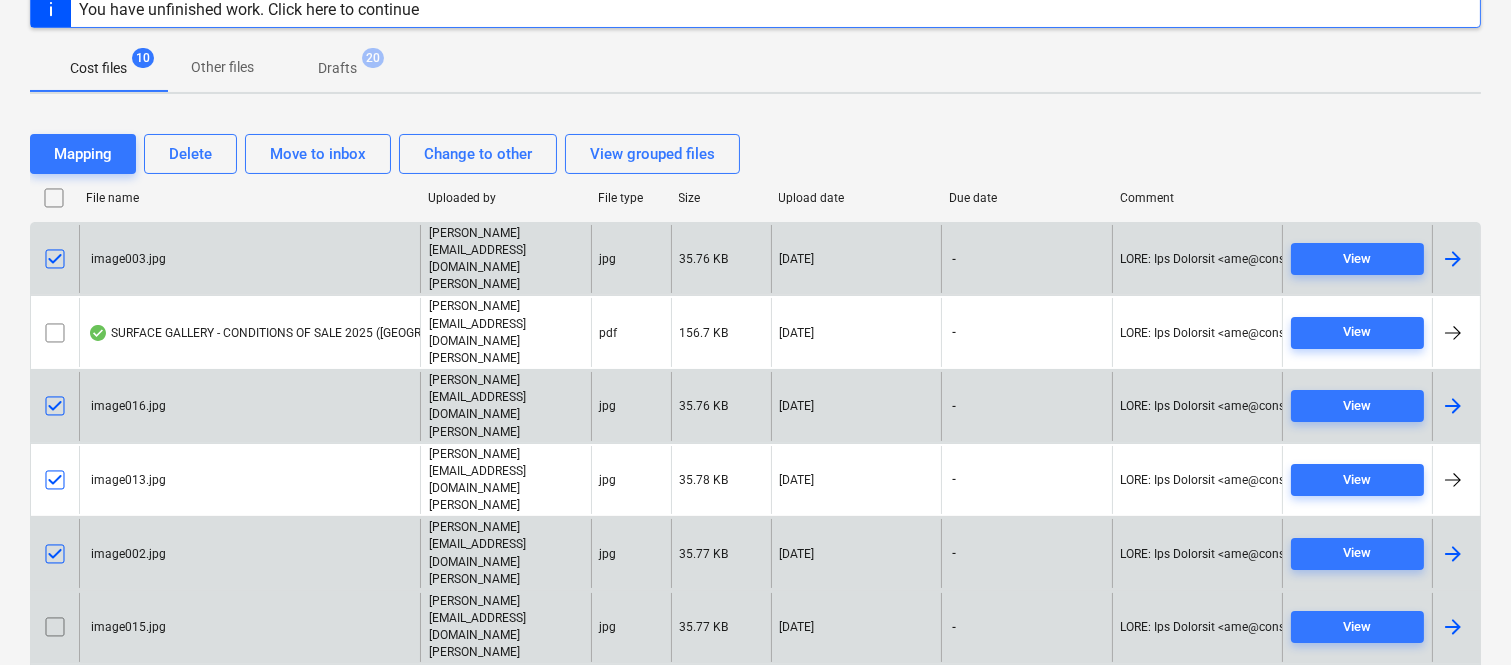 click at bounding box center [55, 627] 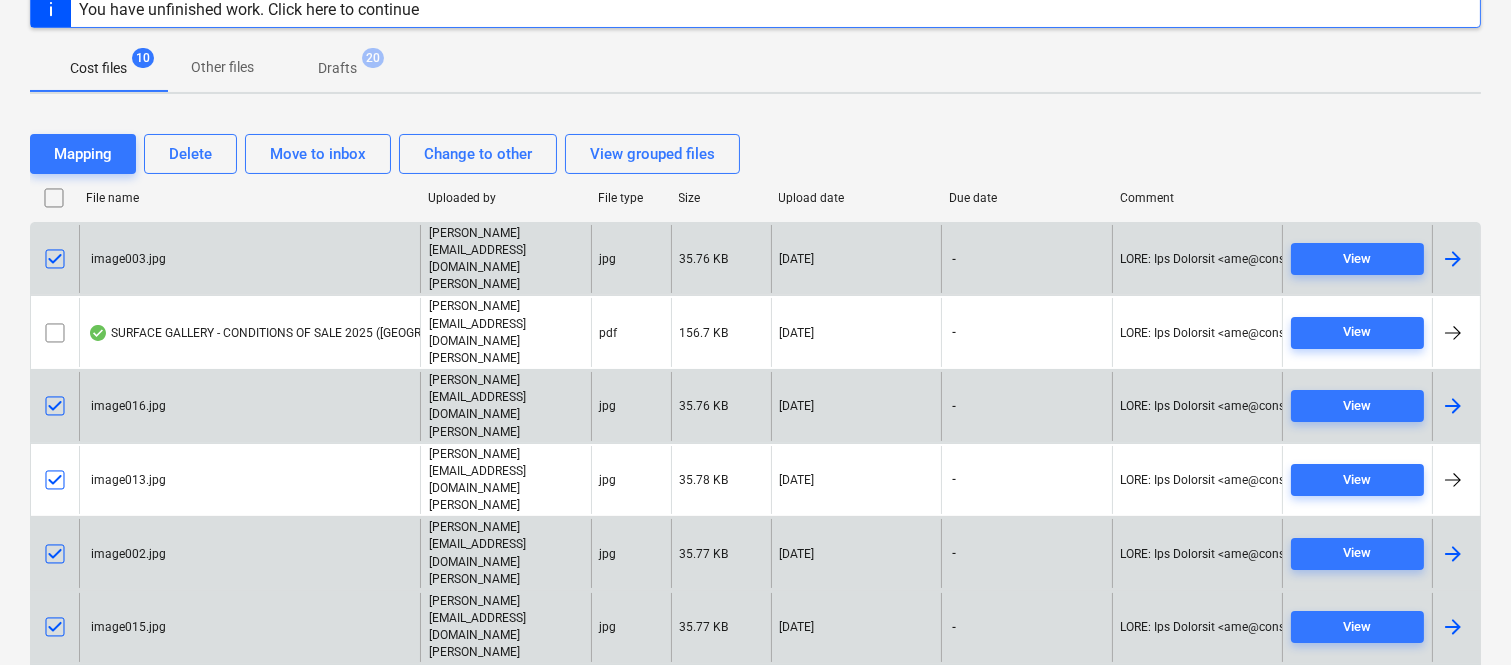 click at bounding box center (55, 701) 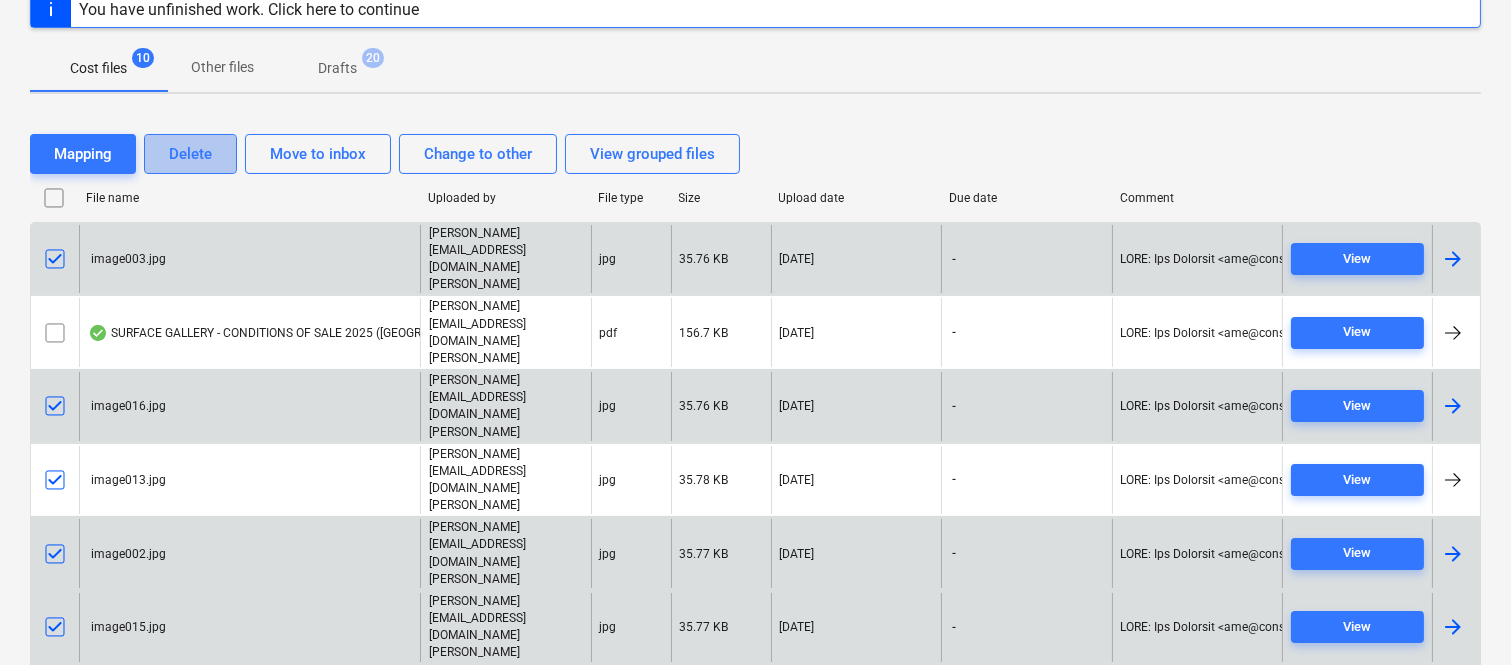 click on "Delete" at bounding box center (190, 154) 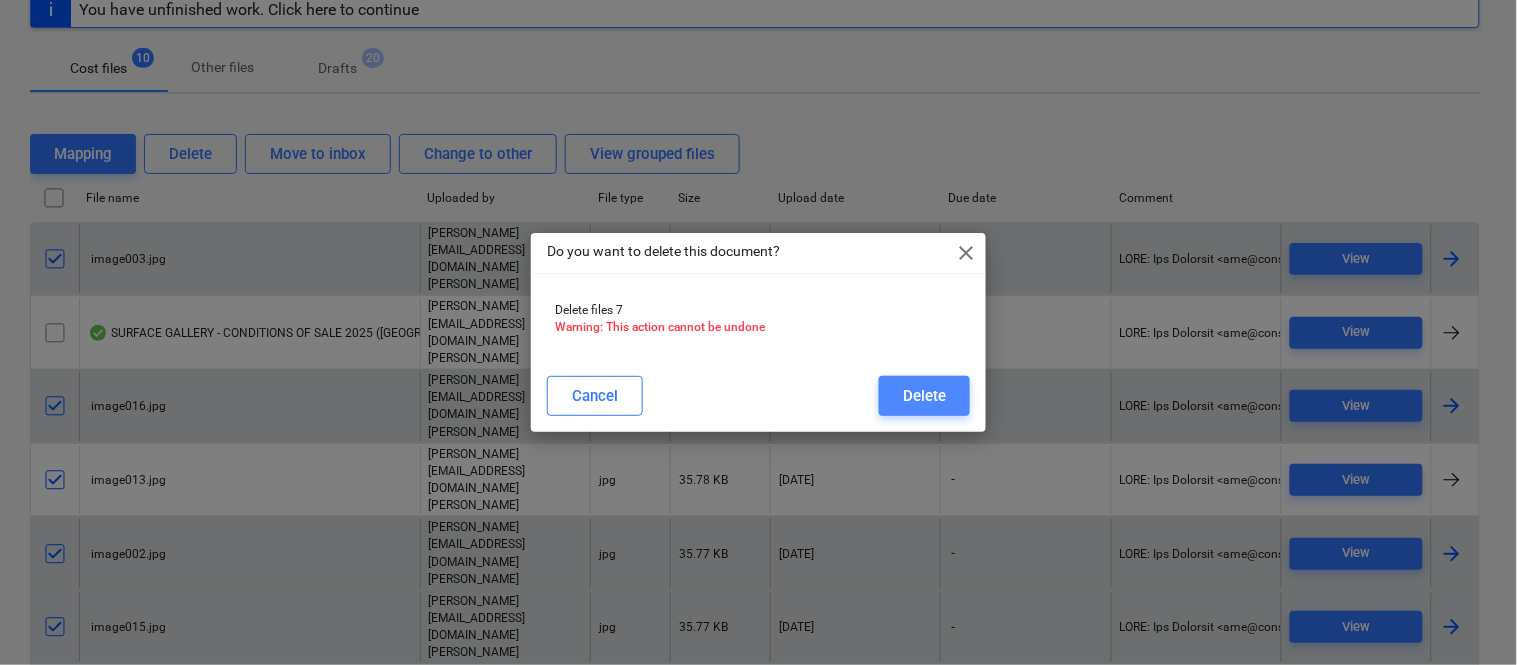 click on "Delete" at bounding box center (924, 396) 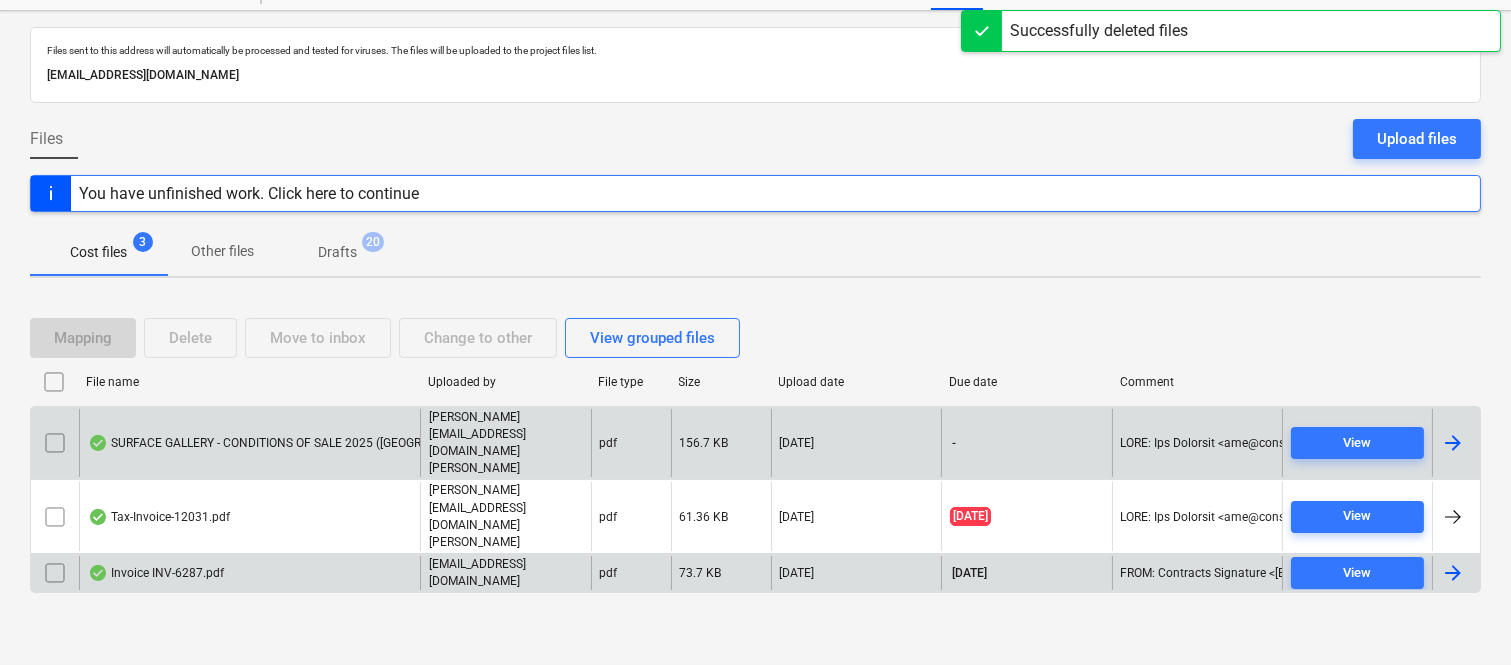 scroll, scrollTop: 42, scrollLeft: 0, axis: vertical 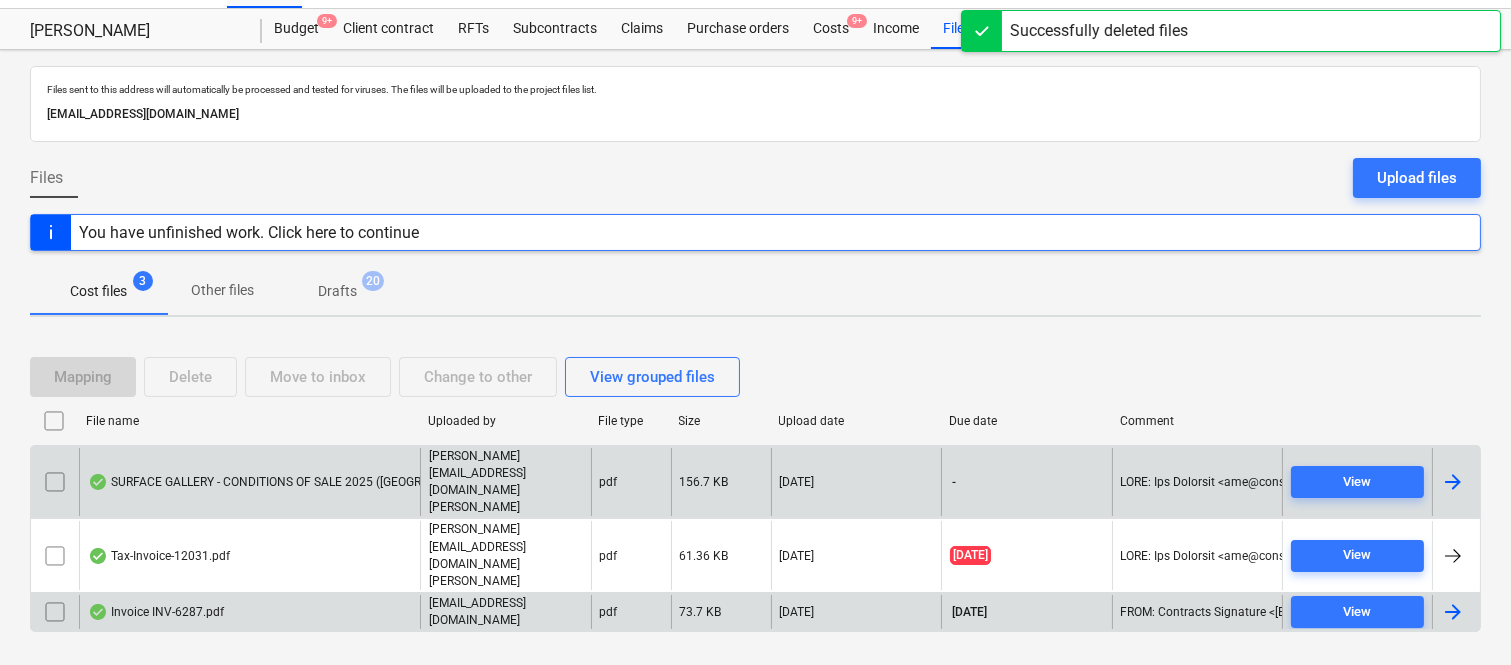 click on "SURFACE GALLERY - CONDITIONS OF SALE 2025 ([GEOGRAPHIC_DATA]).pdf" at bounding box center [304, 482] 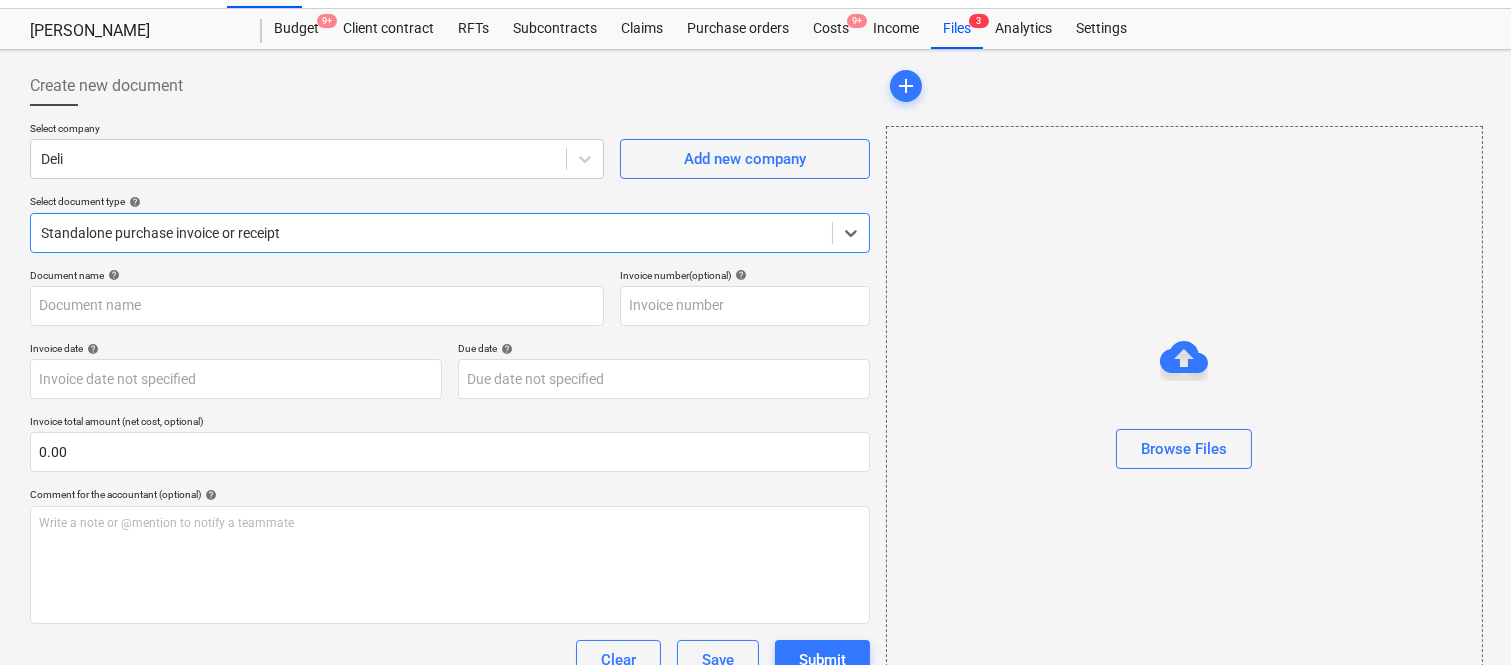 type on "SURFACE GALLERY - CONDITIONS OF SALE 2025 ([GEOGRAPHIC_DATA]).pdf" 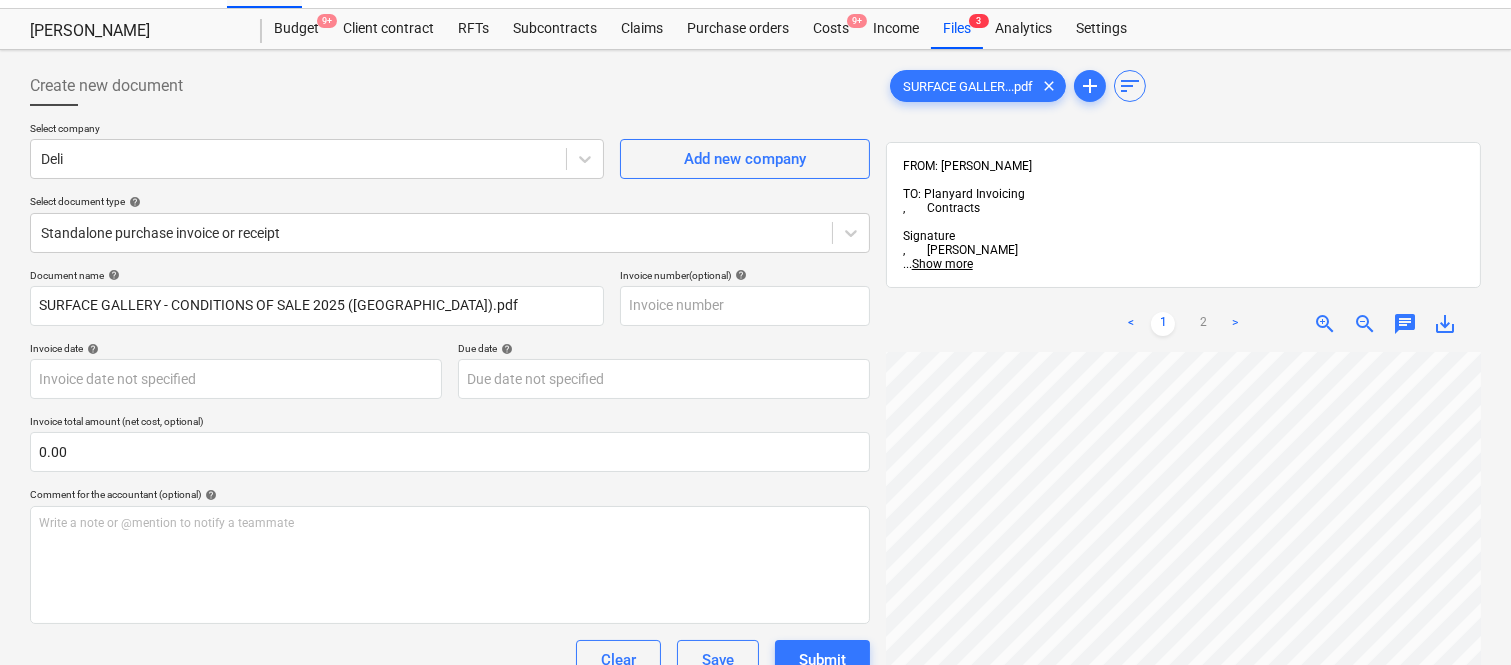 click on "< 1 2 > zoom_in zoom_out chat 0 save_alt" at bounding box center (1183, 628) 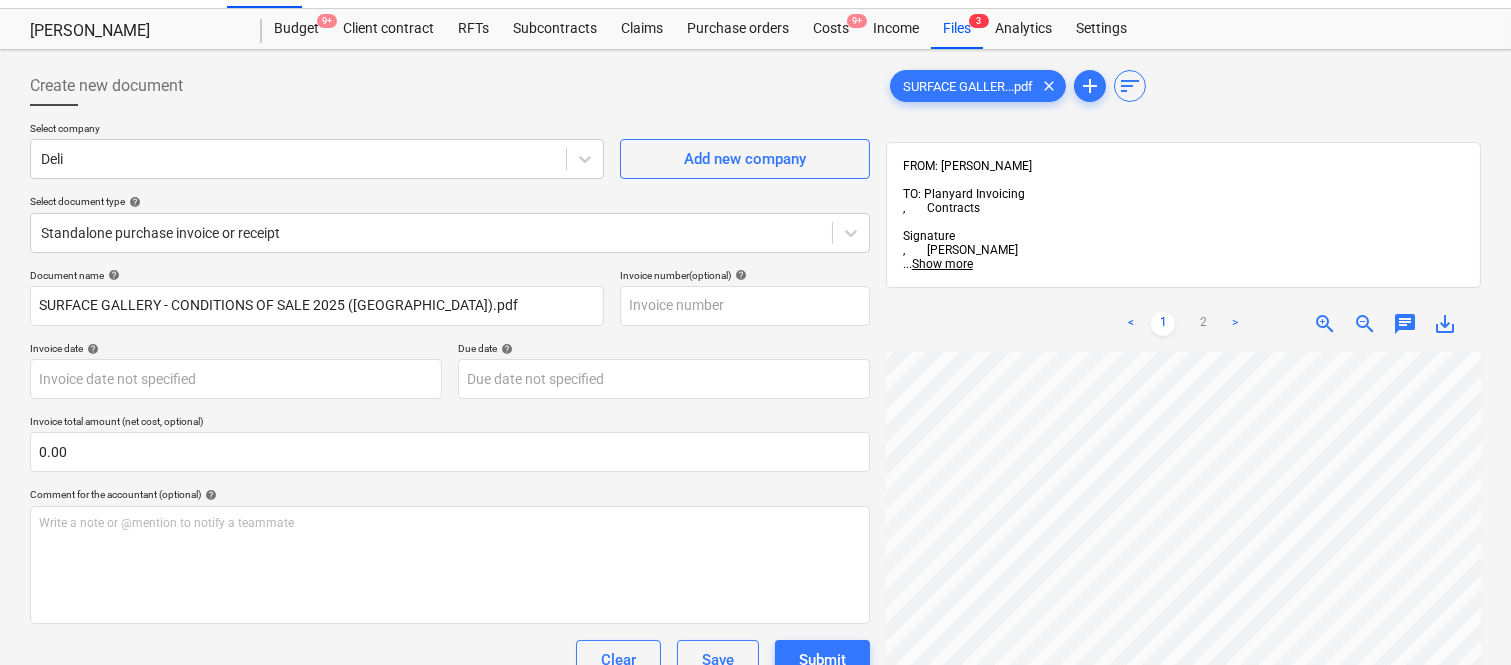scroll, scrollTop: 790, scrollLeft: 0, axis: vertical 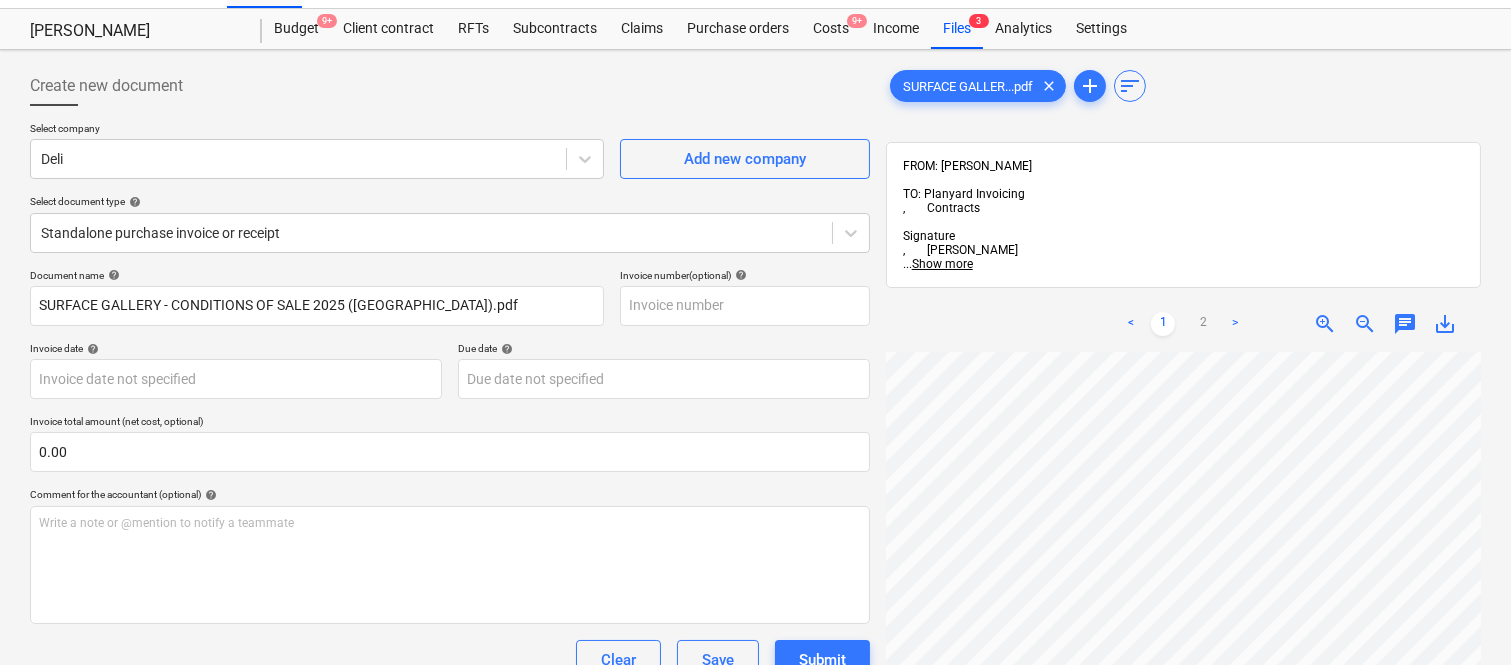 click on "Sales Projects Contacts Company Inbox 1 Approvals format_size keyboard_arrow_down help search Search notifications 99+ keyboard_arrow_down A. Berdera keyboard_arrow_down [PERSON_NAME] [PERSON_NAME] Budget 9+ Client contract RFTs Subcontracts Claims Purchase orders Costs 9+ Income Files 3 Analytics Settings Create new document Select company Deli   Add new company Select document type help Standalone purchase invoice or receipt Document name help SURFACE GALLERY - CONDITIONS OF SALE 2025 ([GEOGRAPHIC_DATA]).pdf Invoice number  (optional) help Invoice date help Press the down arrow key to interact with the calendar and
select a date. Press the question mark key to get the keyboard shortcuts for changing dates. Due date help Press the down arrow key to interact with the calendar and
select a date. Press the question mark key to get the keyboard shortcuts for changing dates. Invoice total amount (net cost, optional) 0.00 Comment for the accountant (optional) help Write a note or @mention to notify a teammate ﻿ Clear" at bounding box center (755, 290) 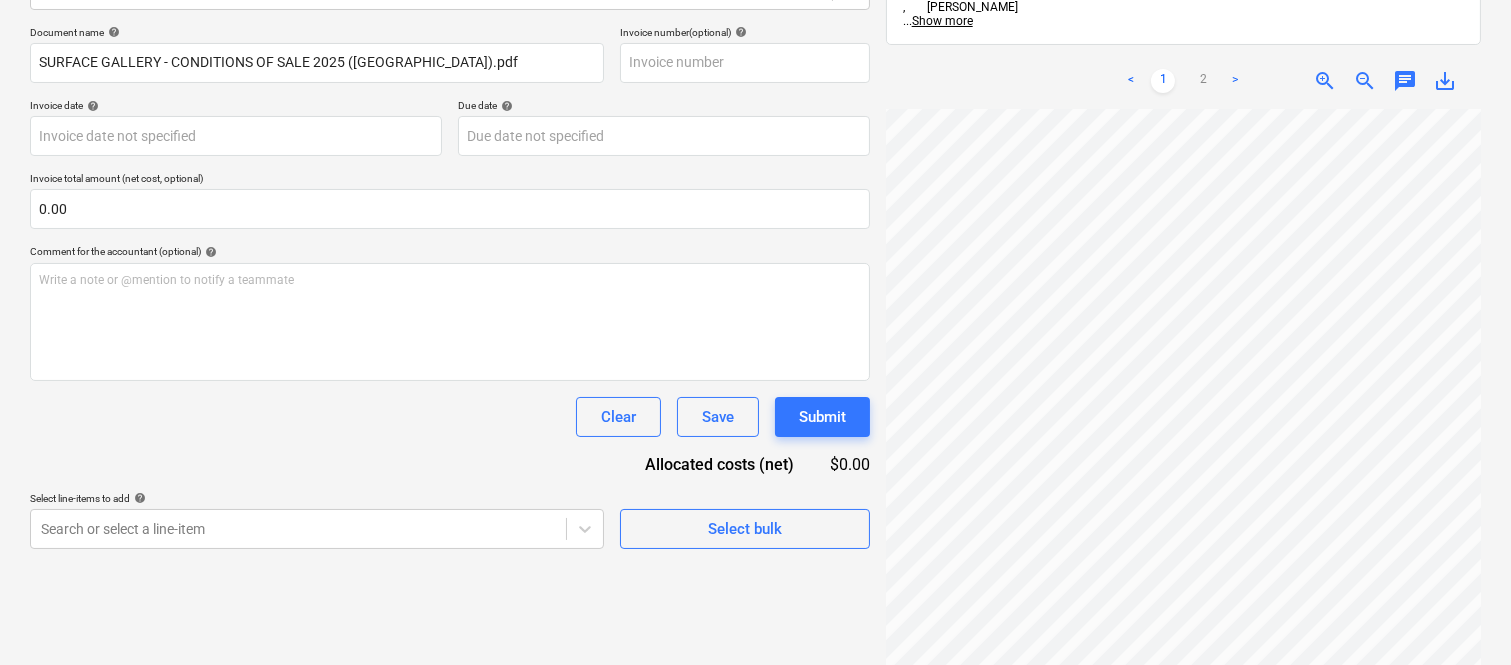 scroll, scrollTop: 182, scrollLeft: 256, axis: both 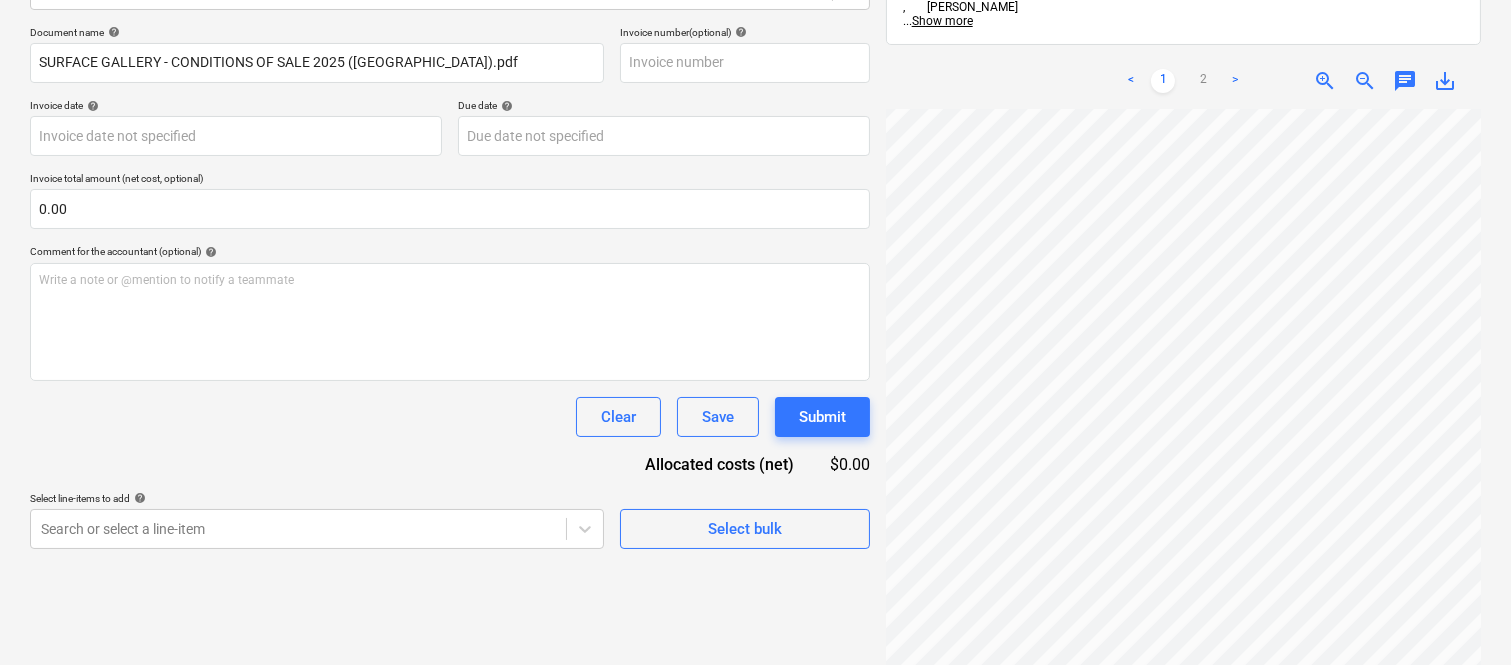 click on "Create new document Select company Deli   Add new company Select document type help Standalone purchase invoice or receipt Document name help SURFACE GALLERY - CONDITIONS OF SALE 2025 ([GEOGRAPHIC_DATA]).pdf Invoice number  (optional) help Invoice date help Press the down arrow key to interact with the calendar and
select a date. Press the question mark key to get the keyboard shortcuts for changing dates. Due date help Press the down arrow key to interact with the calendar and
select a date. Press the question mark key to get the keyboard shortcuts for changing dates. Invoice total amount (net cost, optional) 0.00 Comment for the accountant (optional) help Write a note or @mention to notify a teammate ﻿ Clear Save Submit Allocated costs (net) $0.00 Select line-items to add help Search or select a line-item Select bulk SURFACE GALLER...pdf clear add sort FROM: [PERSON_NAME]  TO: Planyard Invoicing  , 	Contracts Signature  , 	[PERSON_NAME]  ...  Show more ...  Show more < 1 2 > zoom_in zoom_out chat 0 save_alt" at bounding box center (755, 270) 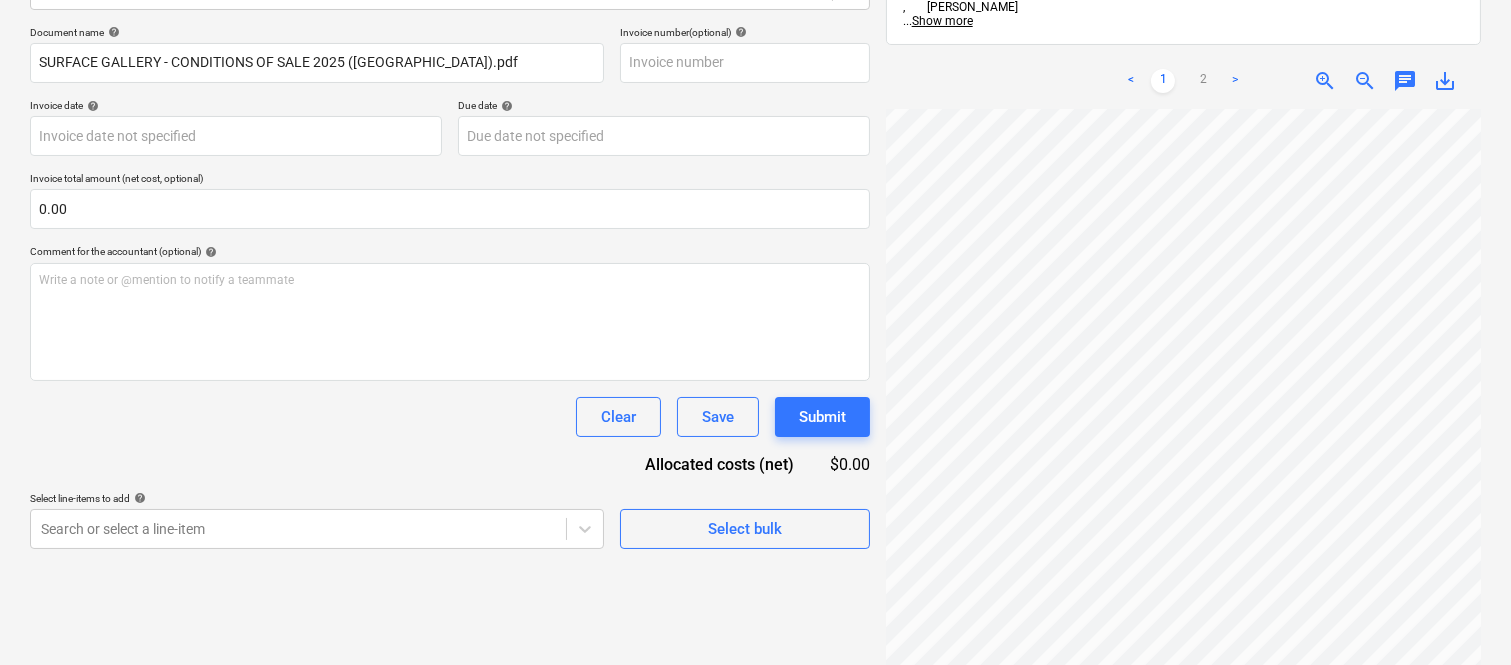 click at bounding box center [1183, 413] 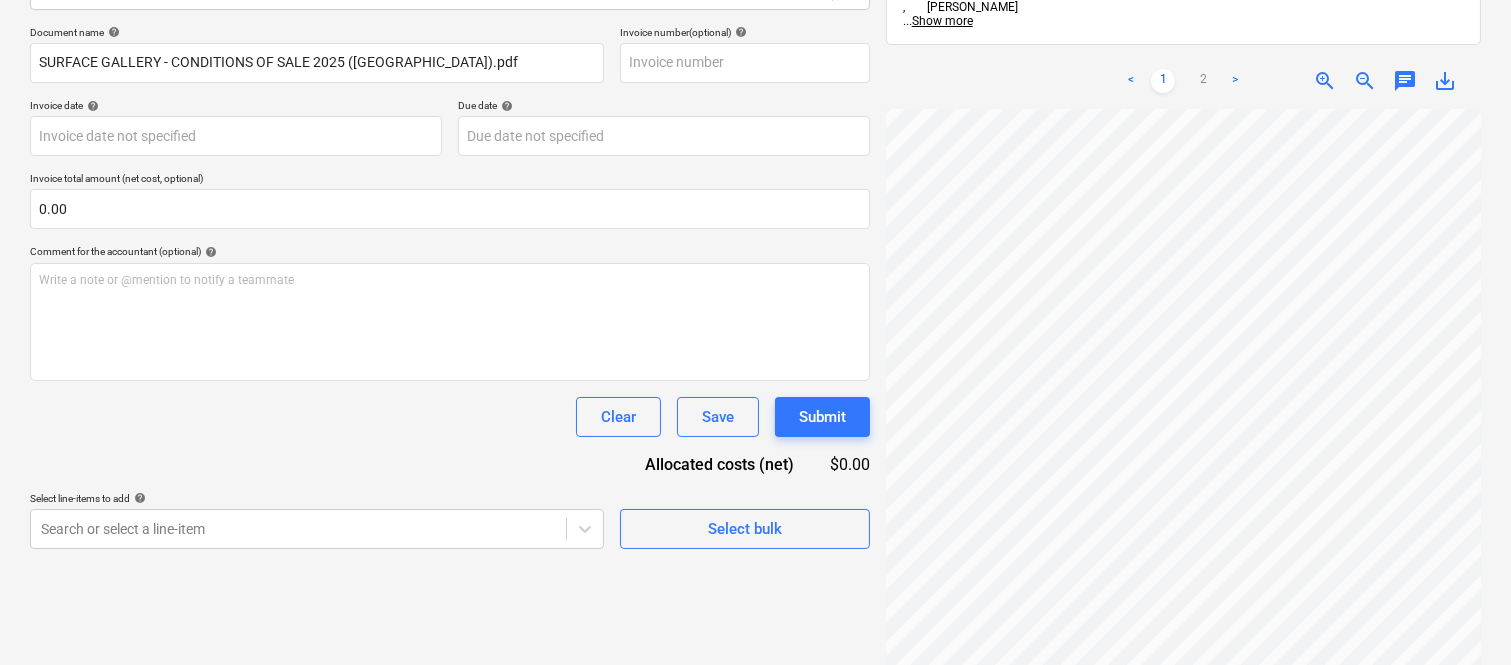 scroll, scrollTop: 0, scrollLeft: 485, axis: horizontal 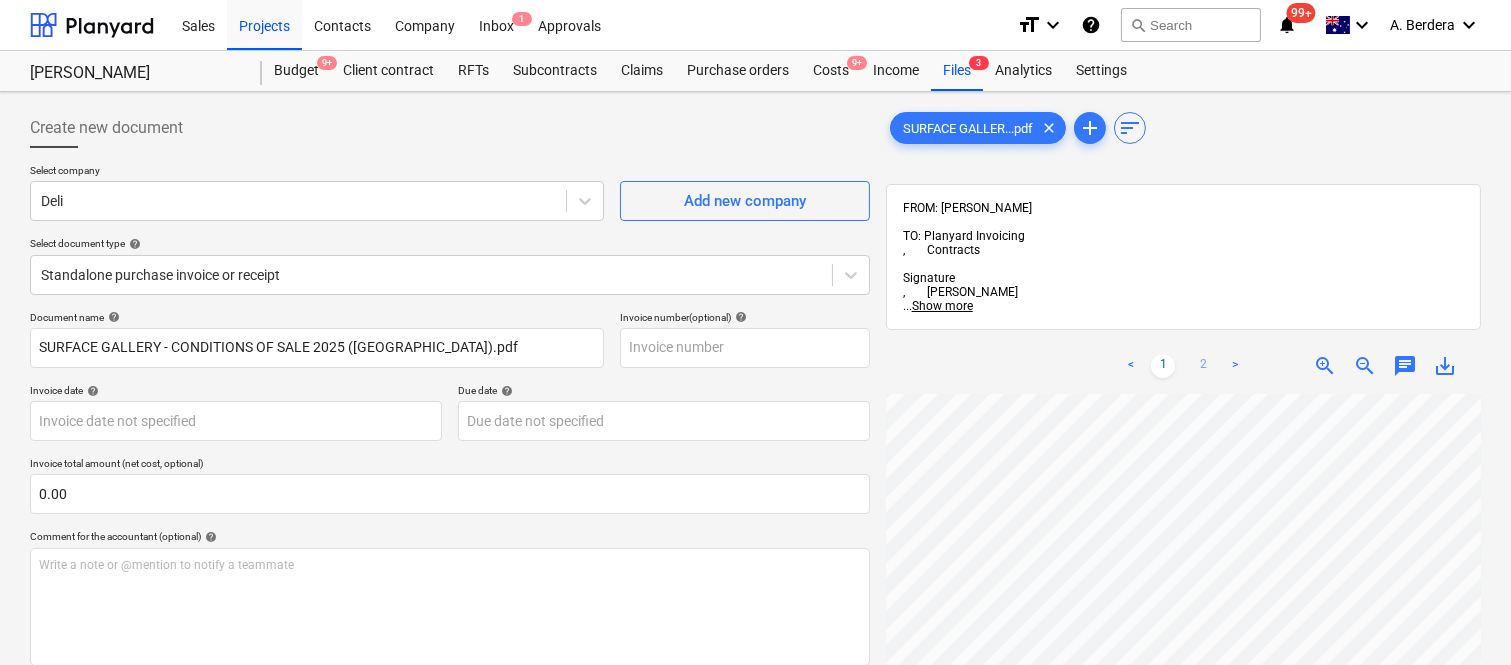 click on "2" at bounding box center (1203, 366) 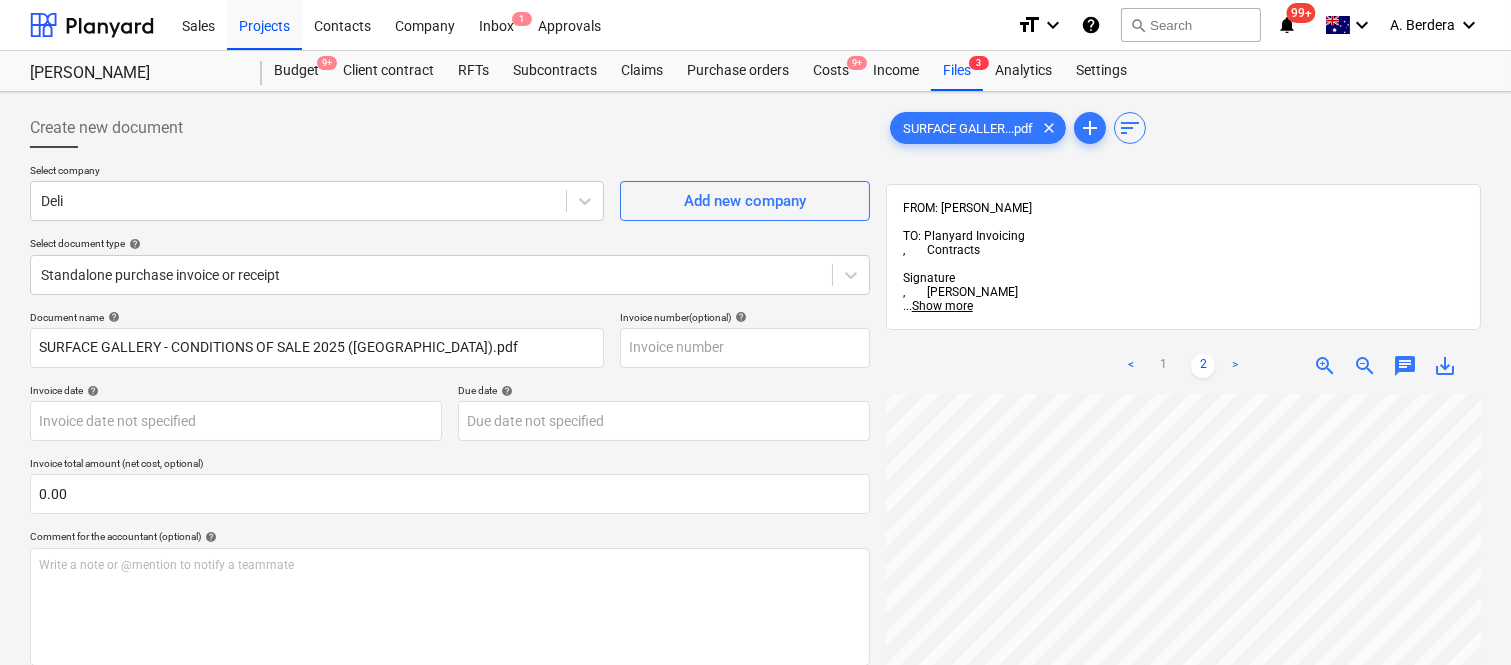 scroll, scrollTop: 790, scrollLeft: 0, axis: vertical 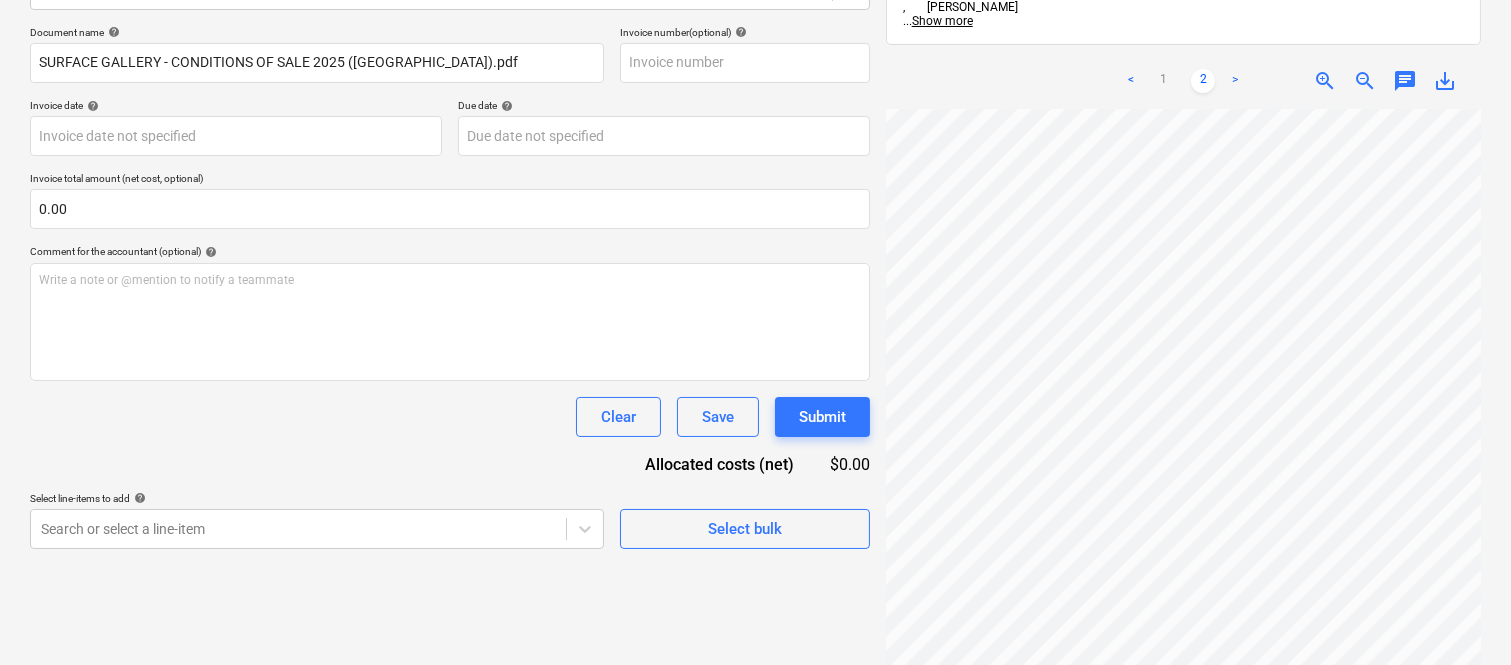 click on "< 1 2 > zoom_in zoom_out chat 0 save_alt" at bounding box center [1183, 385] 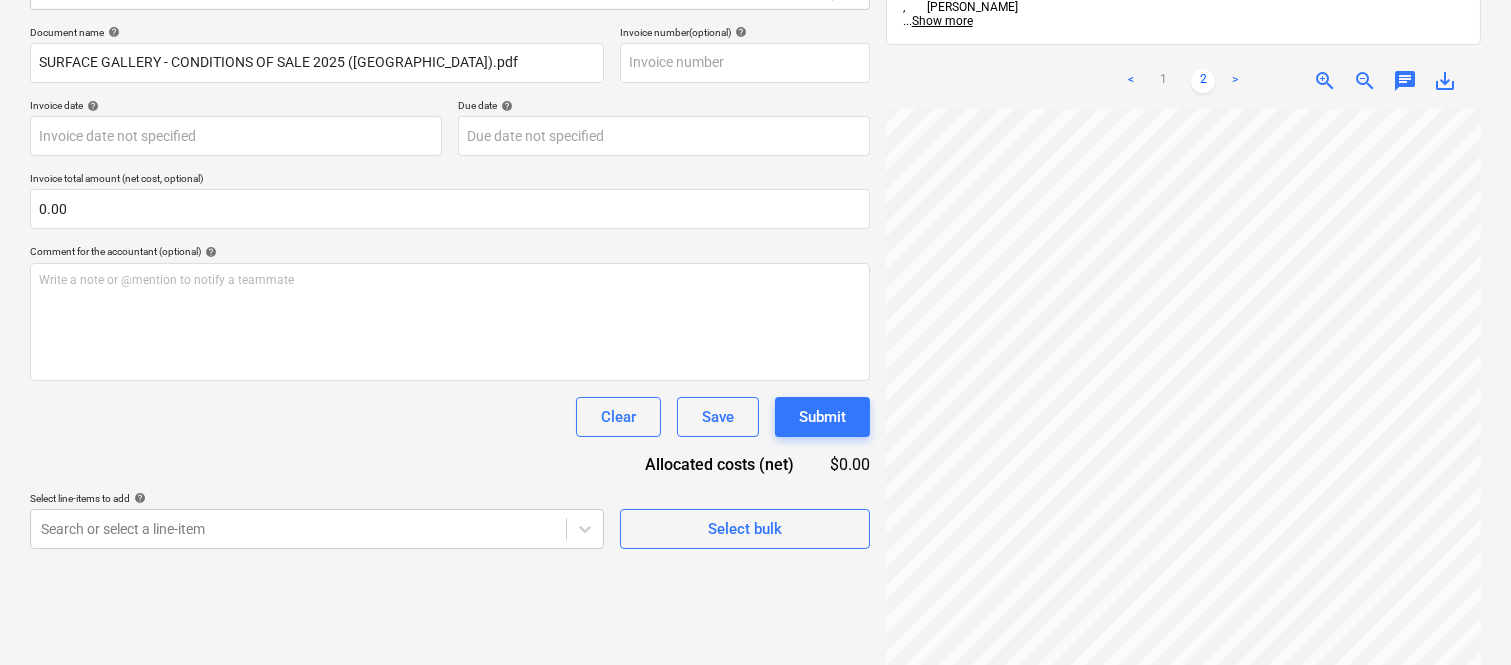 scroll, scrollTop: 296, scrollLeft: 171, axis: both 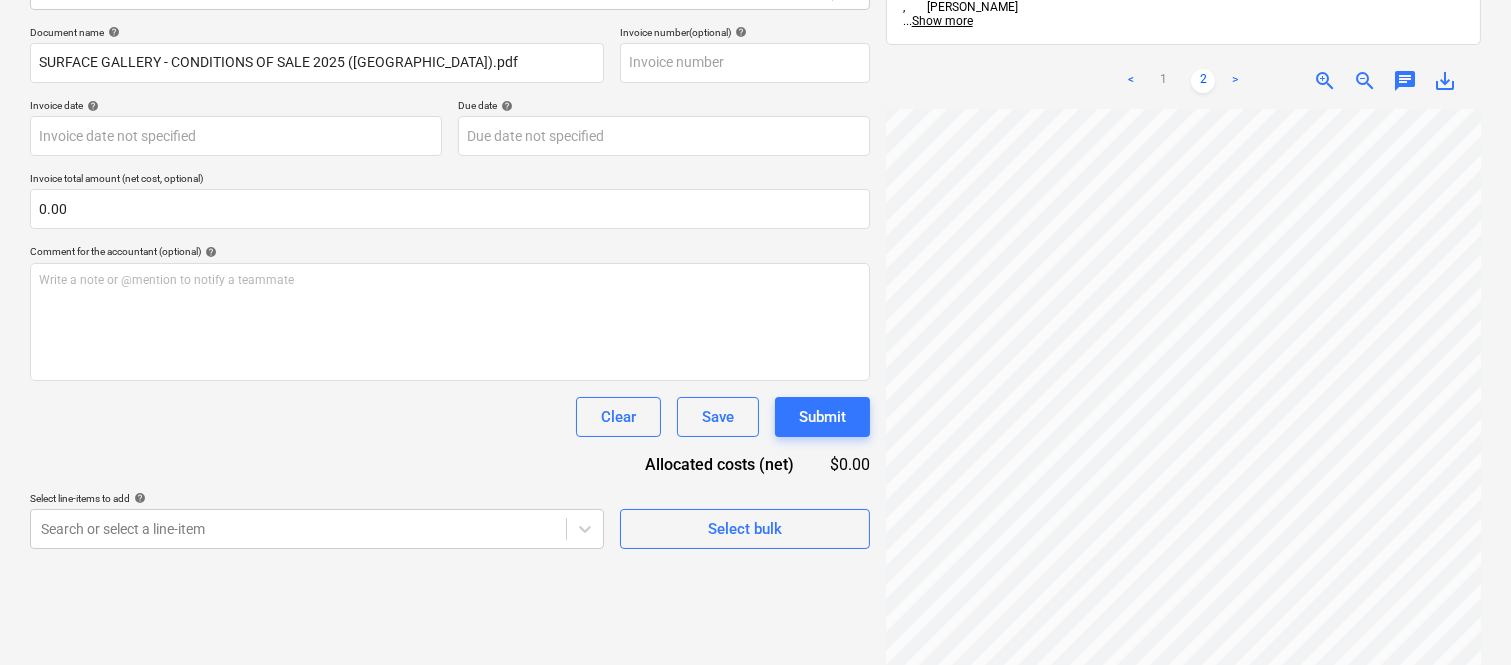 click on "< 1 2 > zoom_in zoom_out chat 0 save_alt" at bounding box center [1183, 81] 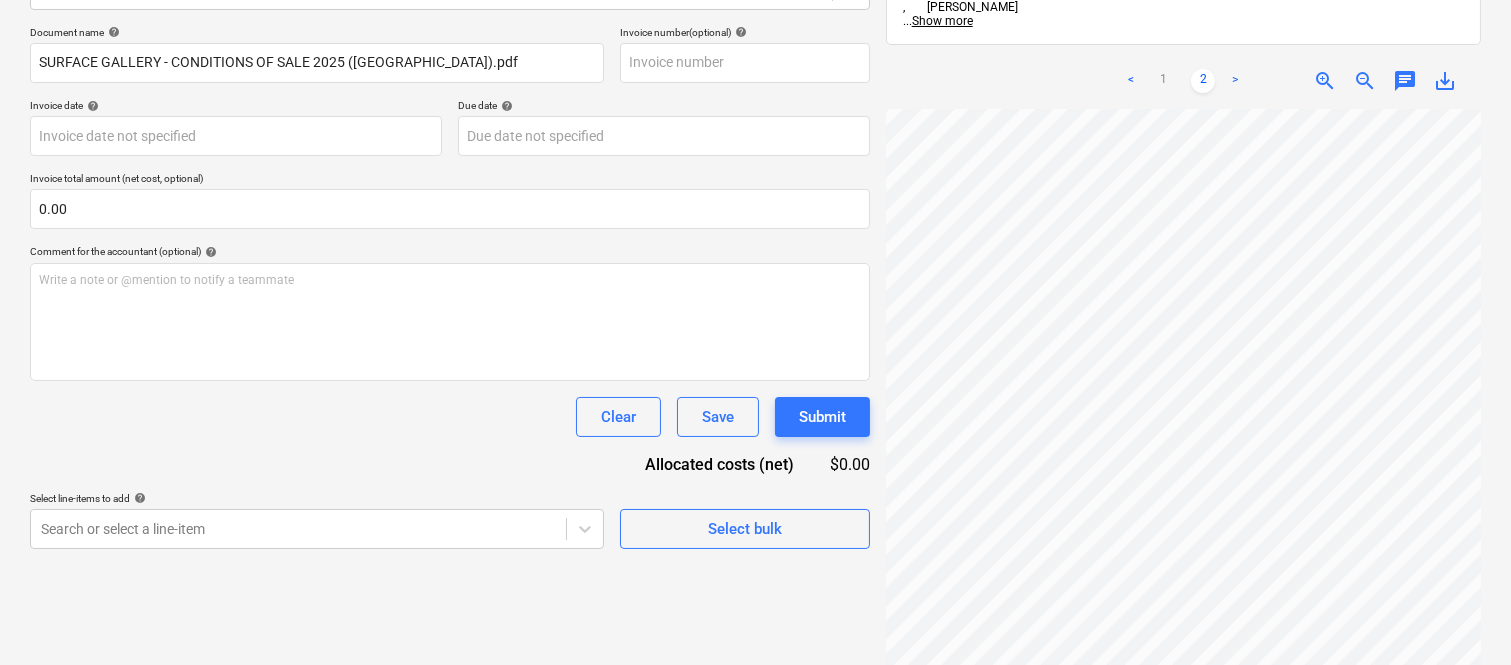 scroll, scrollTop: 0, scrollLeft: 375, axis: horizontal 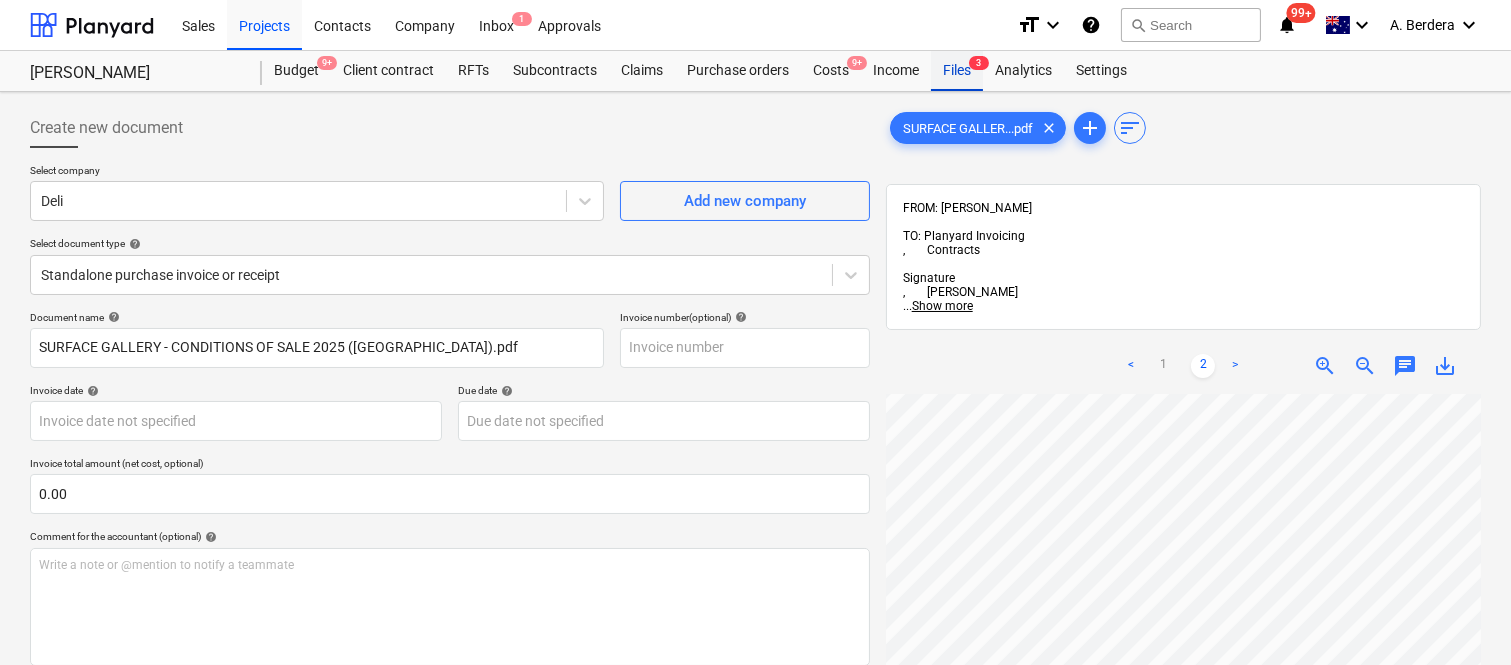 click on "Files 3" at bounding box center [957, 71] 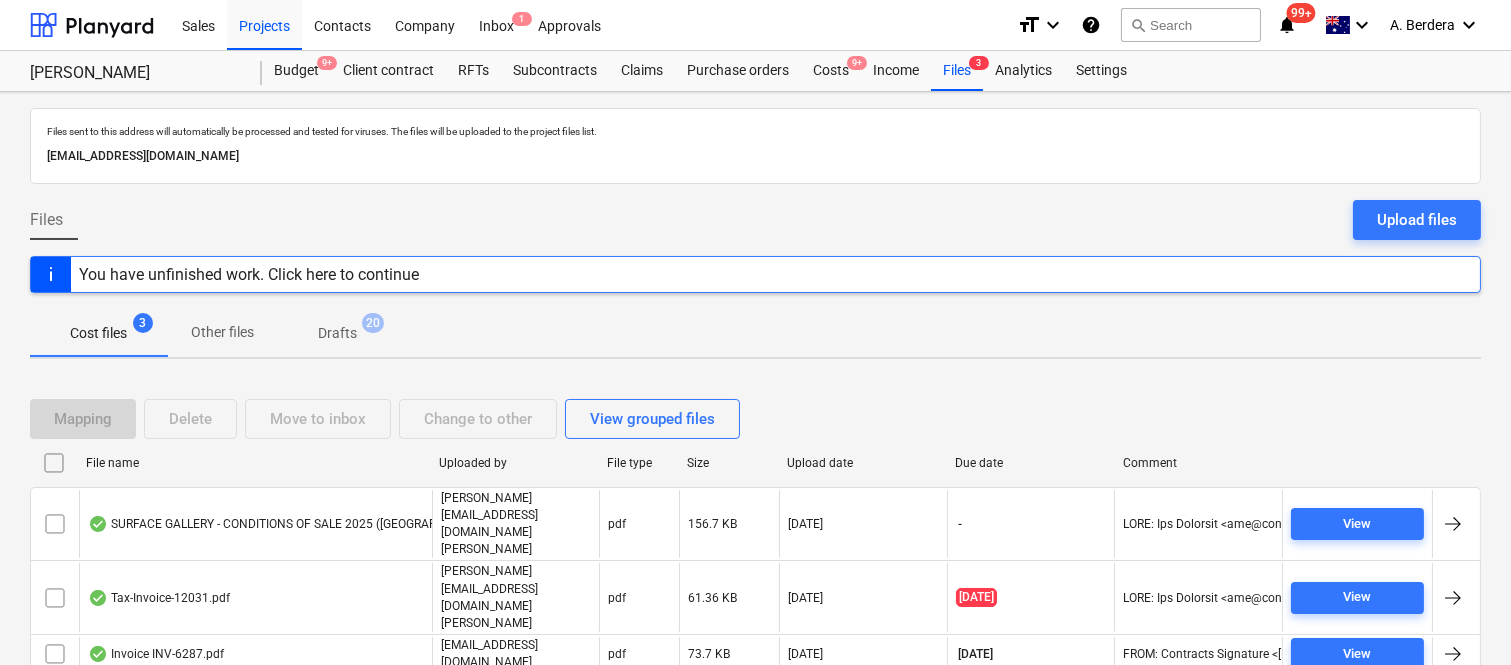 drag, startPoint x: 422, startPoint y: 493, endPoint x: 433, endPoint y: 490, distance: 11.401754 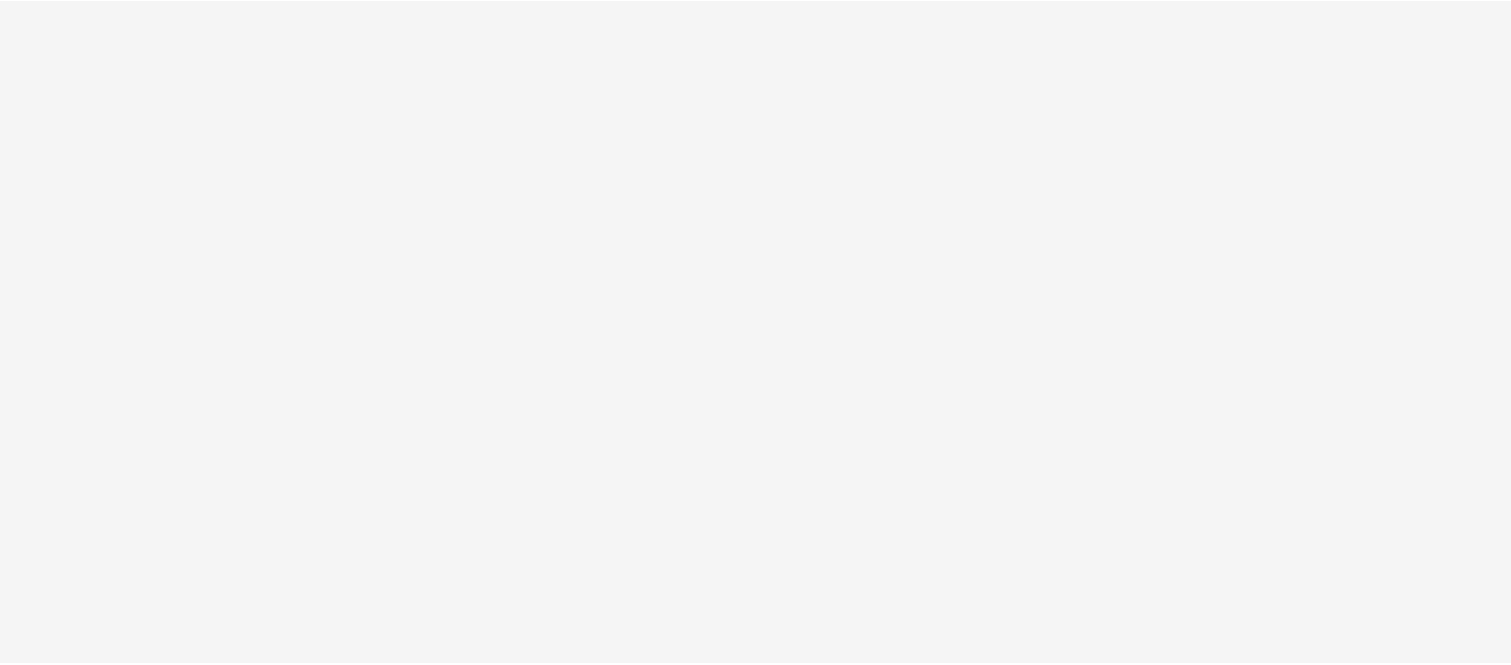 scroll, scrollTop: 0, scrollLeft: 0, axis: both 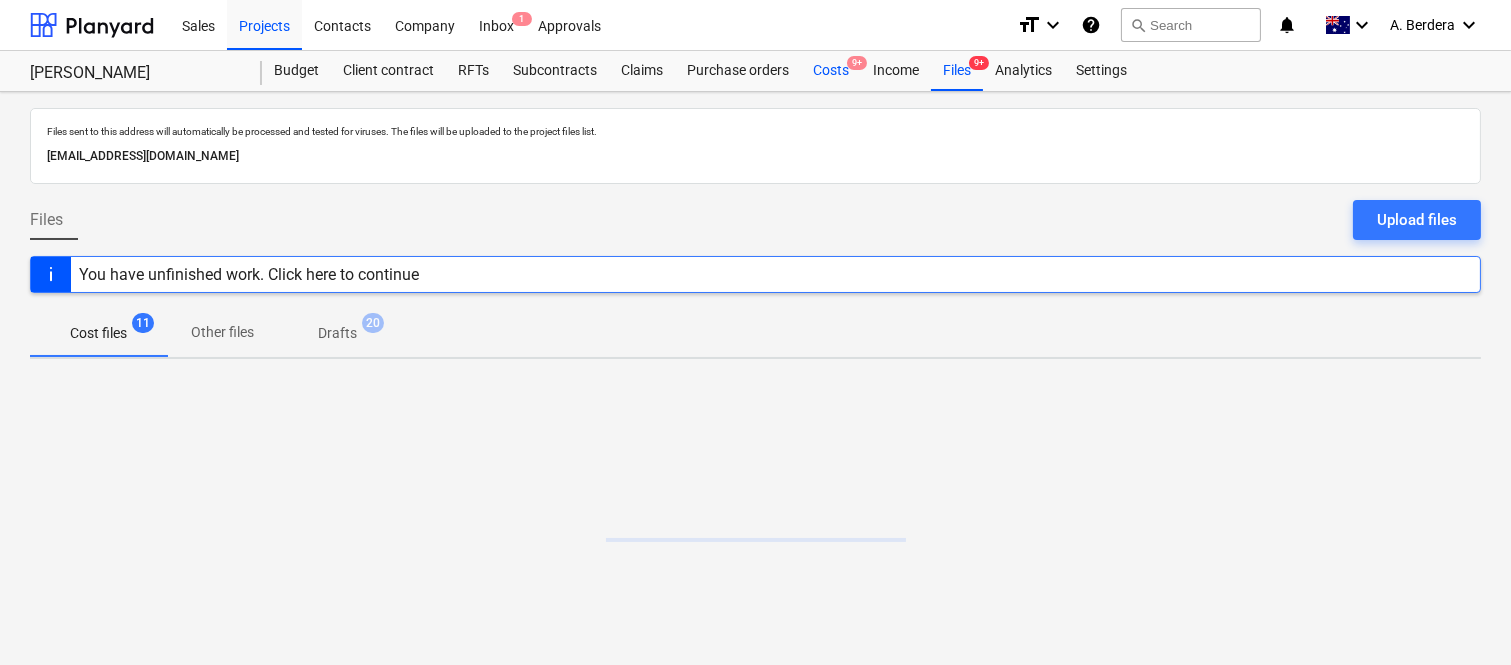 click on "Costs 9+" at bounding box center (831, 71) 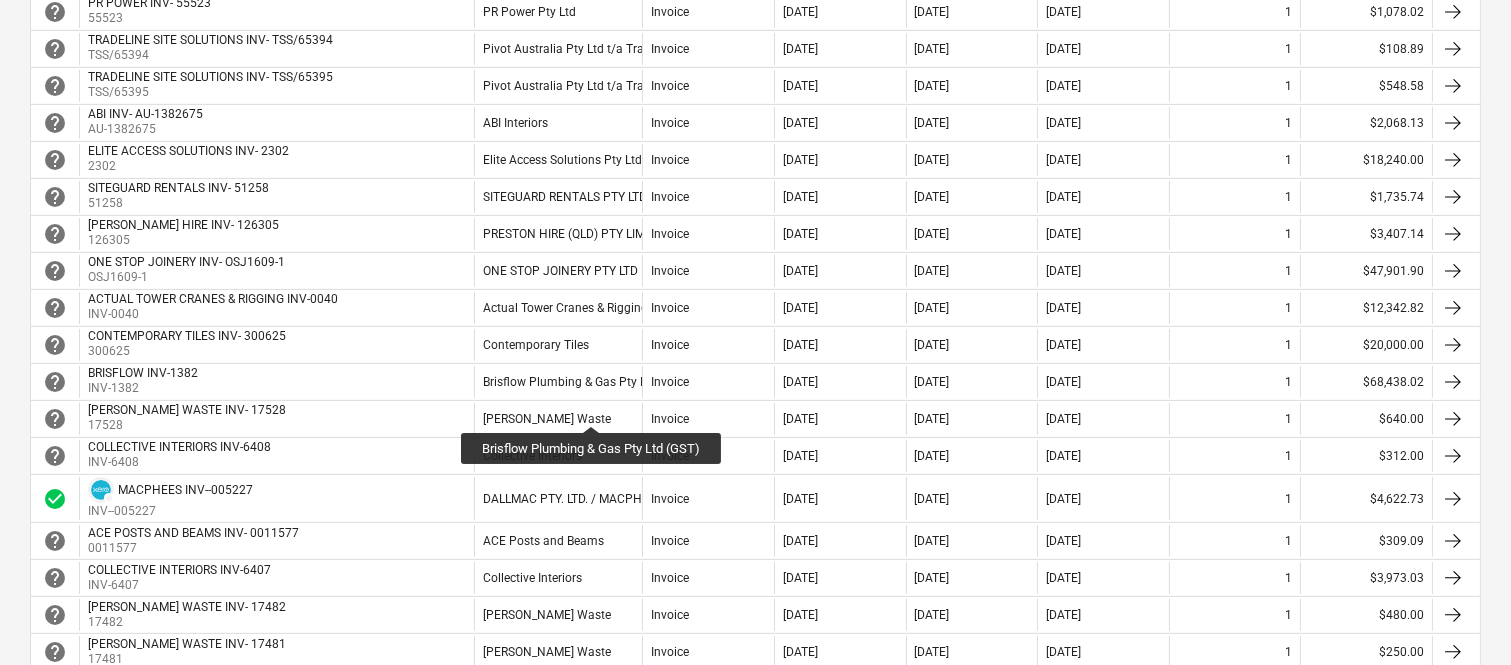 scroll, scrollTop: 1377, scrollLeft: 0, axis: vertical 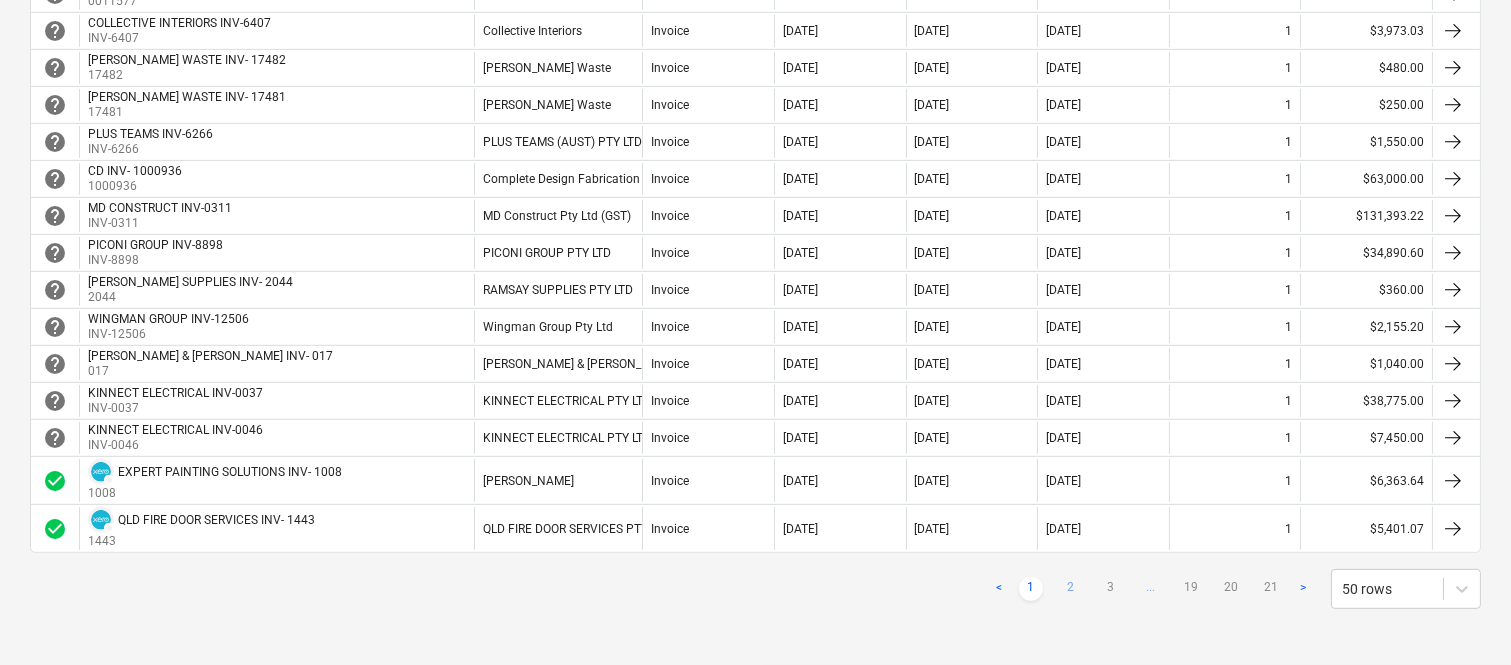 click on "2" at bounding box center [1071, 589] 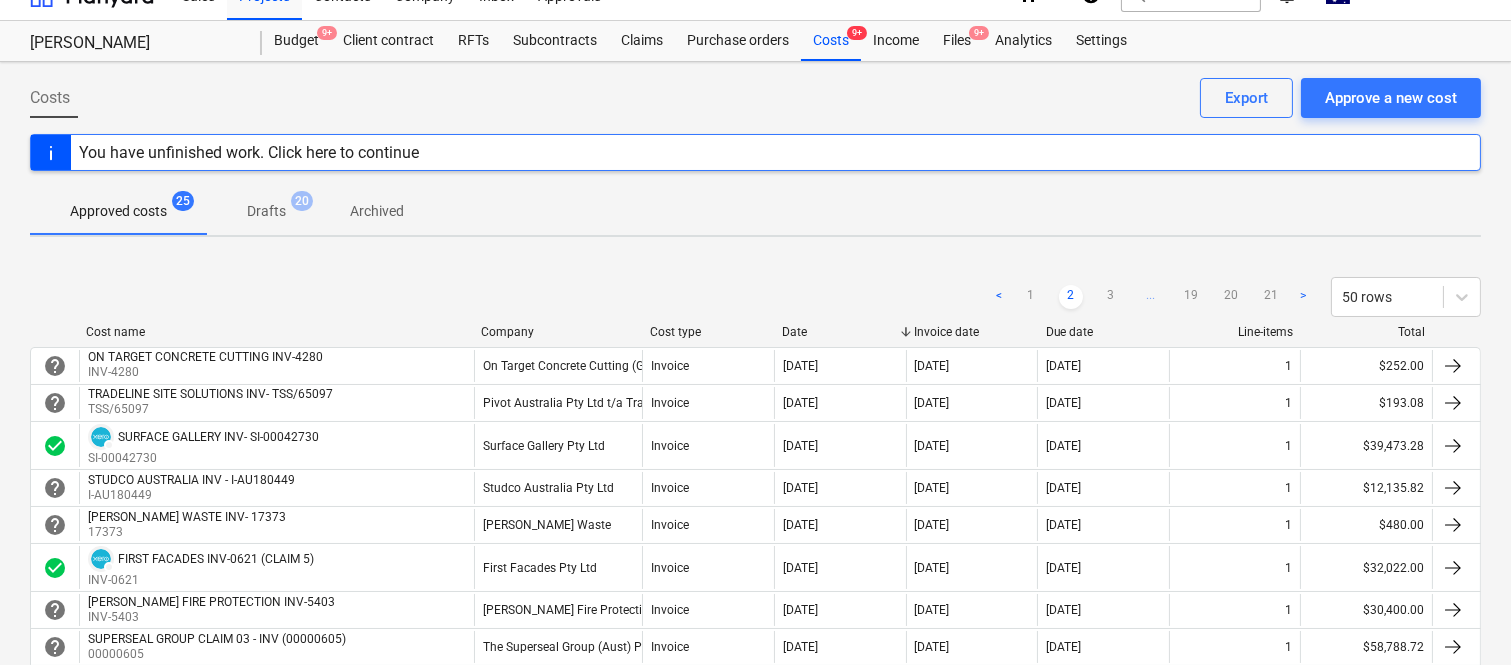 scroll, scrollTop: 0, scrollLeft: 0, axis: both 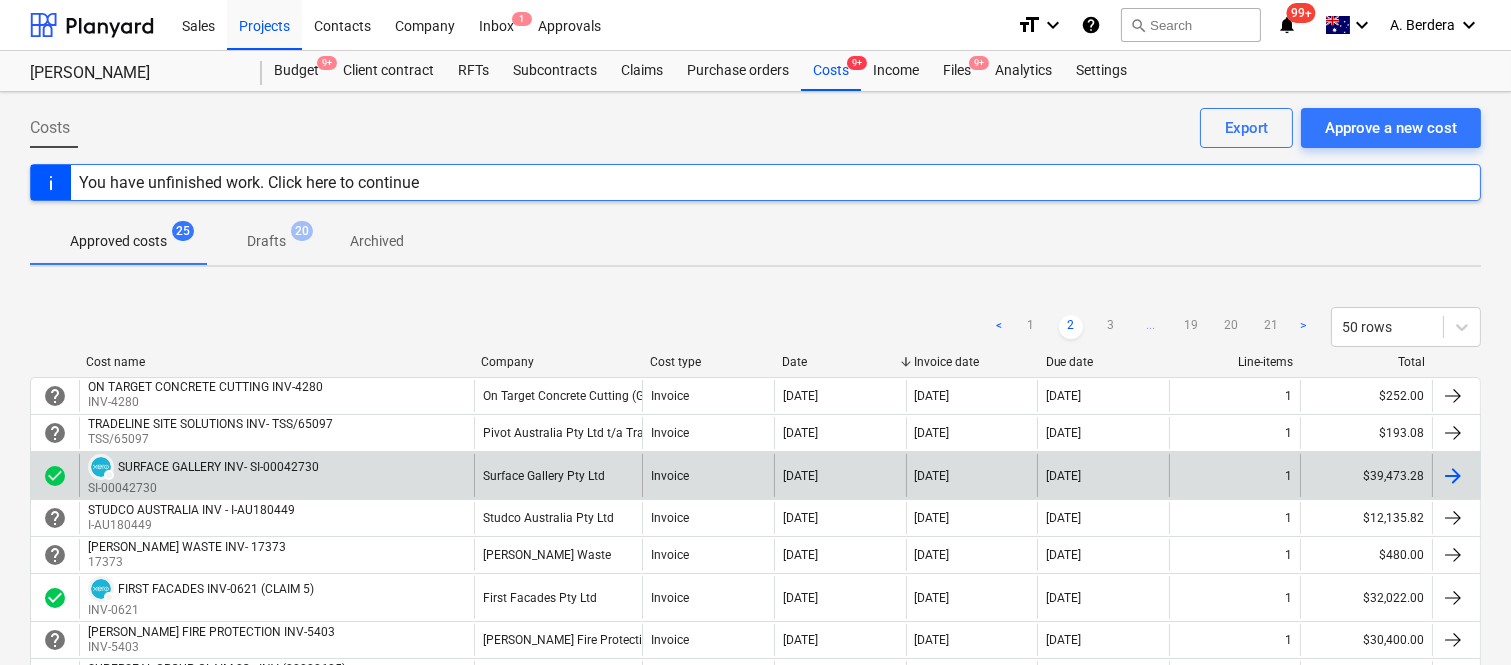 click on "Surface Gallery Pty Ltd" at bounding box center (558, 475) 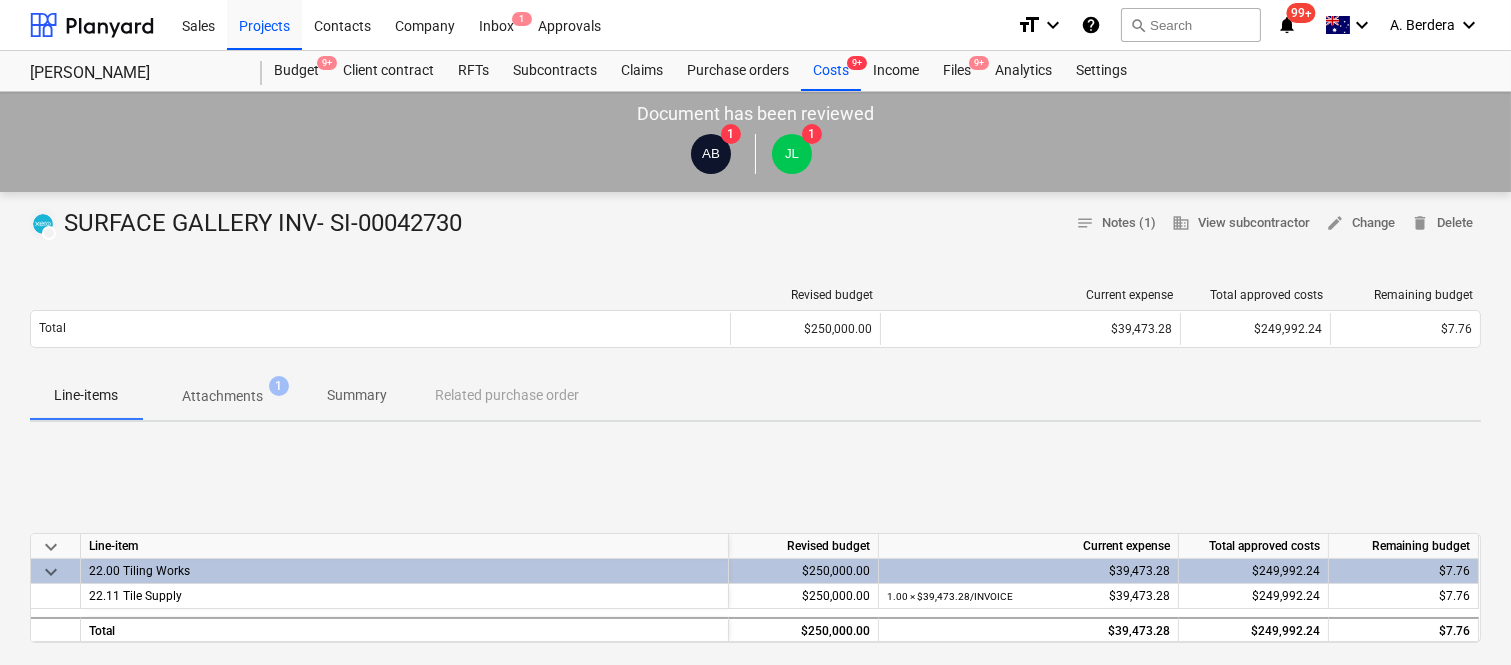click on "Attachments" at bounding box center (222, 396) 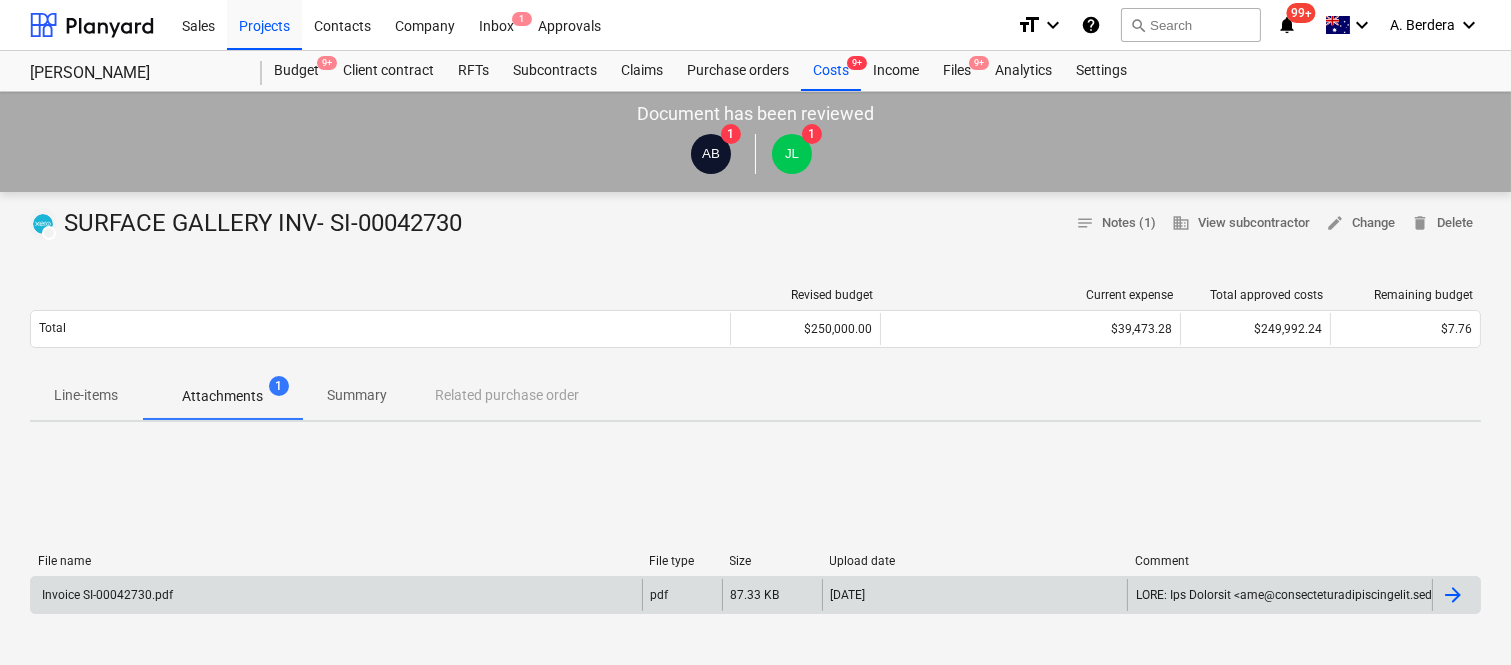 click on "Invoice SI-00042730.pdf" at bounding box center [336, 595] 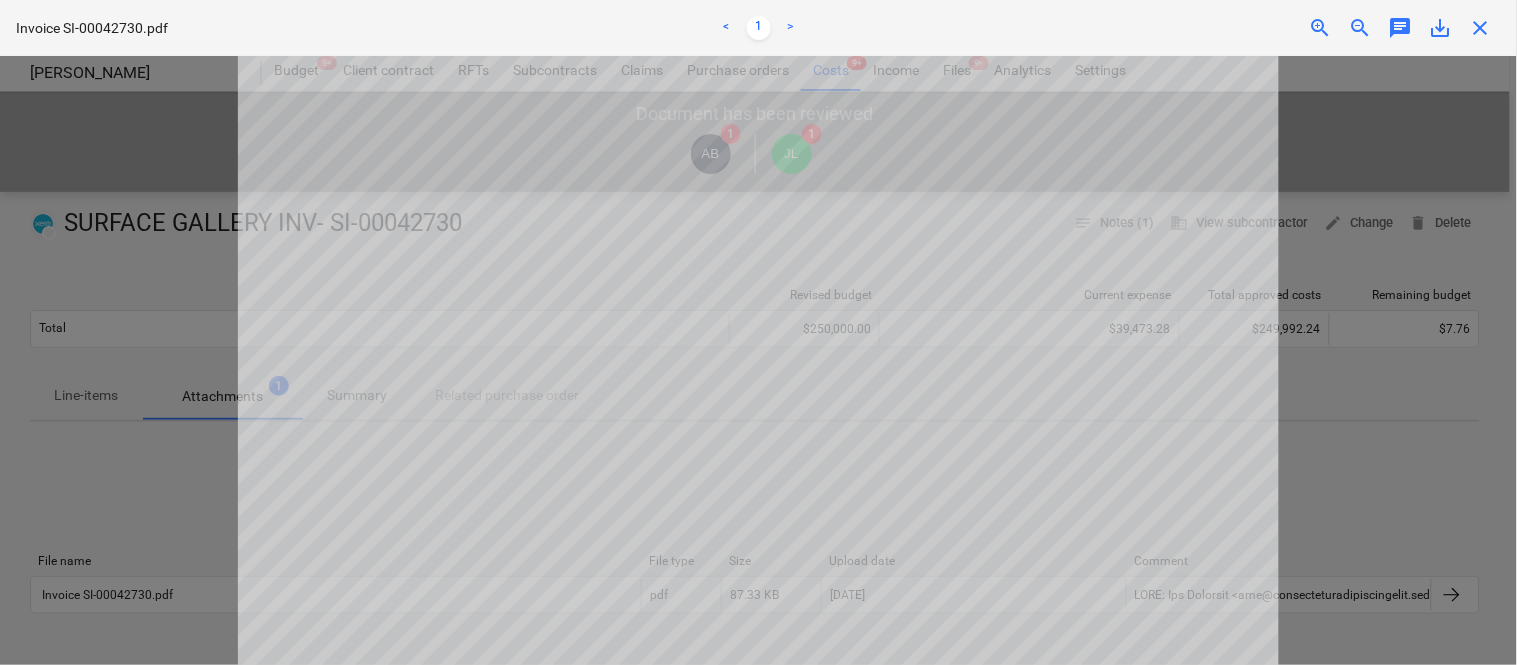 click on "close" at bounding box center (1481, 28) 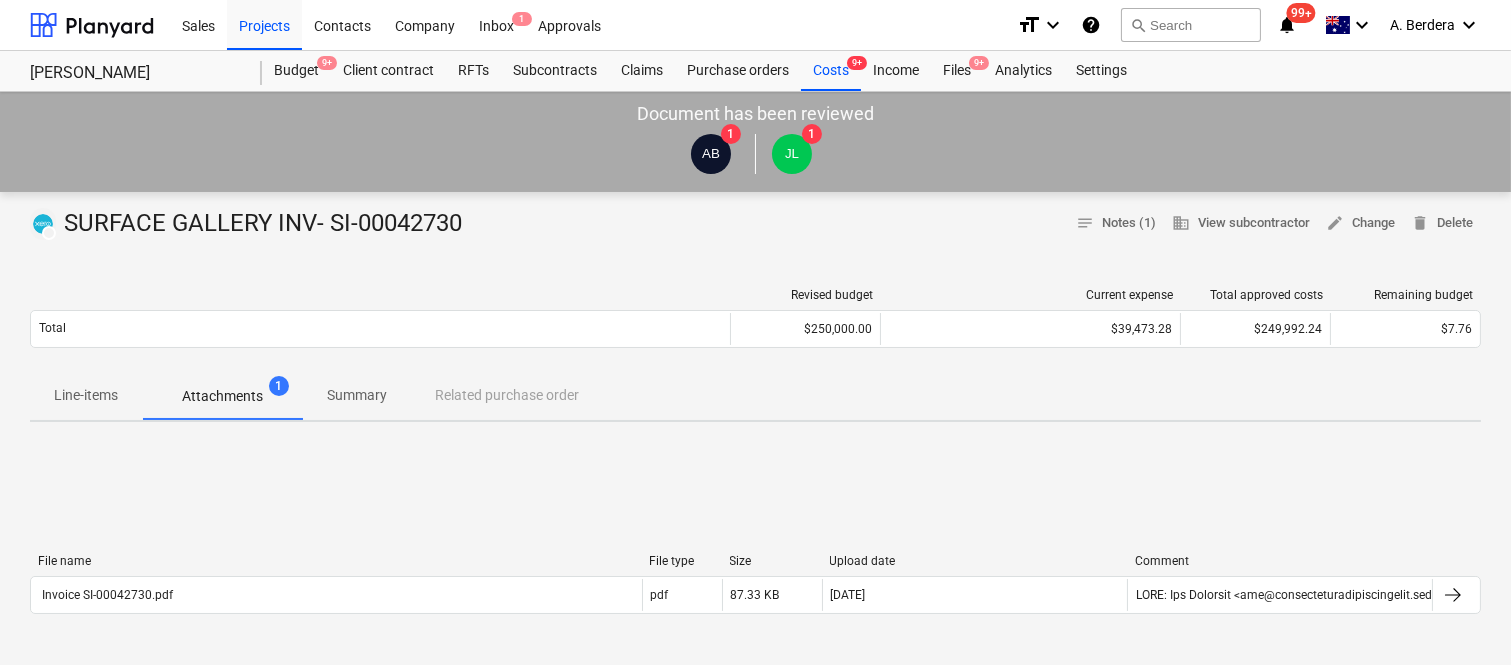click on "Line-items" at bounding box center (86, 395) 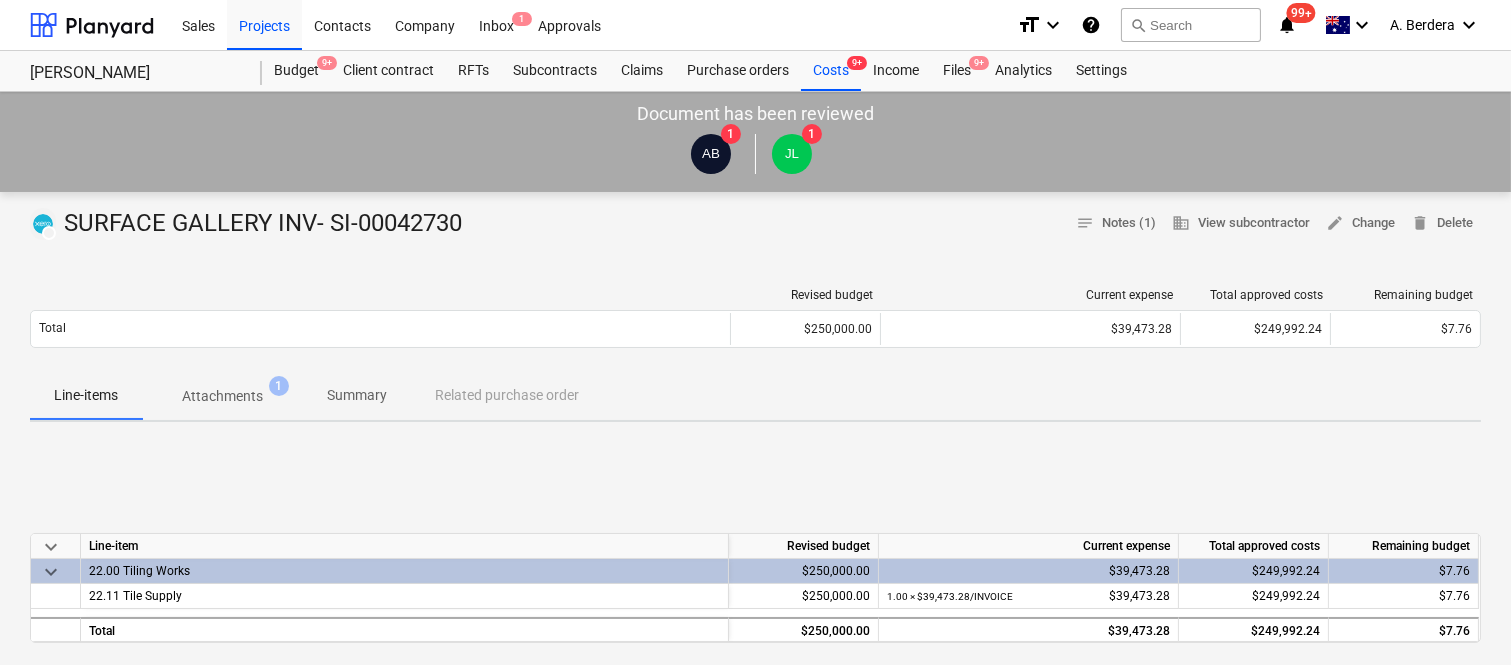 click on "Attachments" at bounding box center [222, 396] 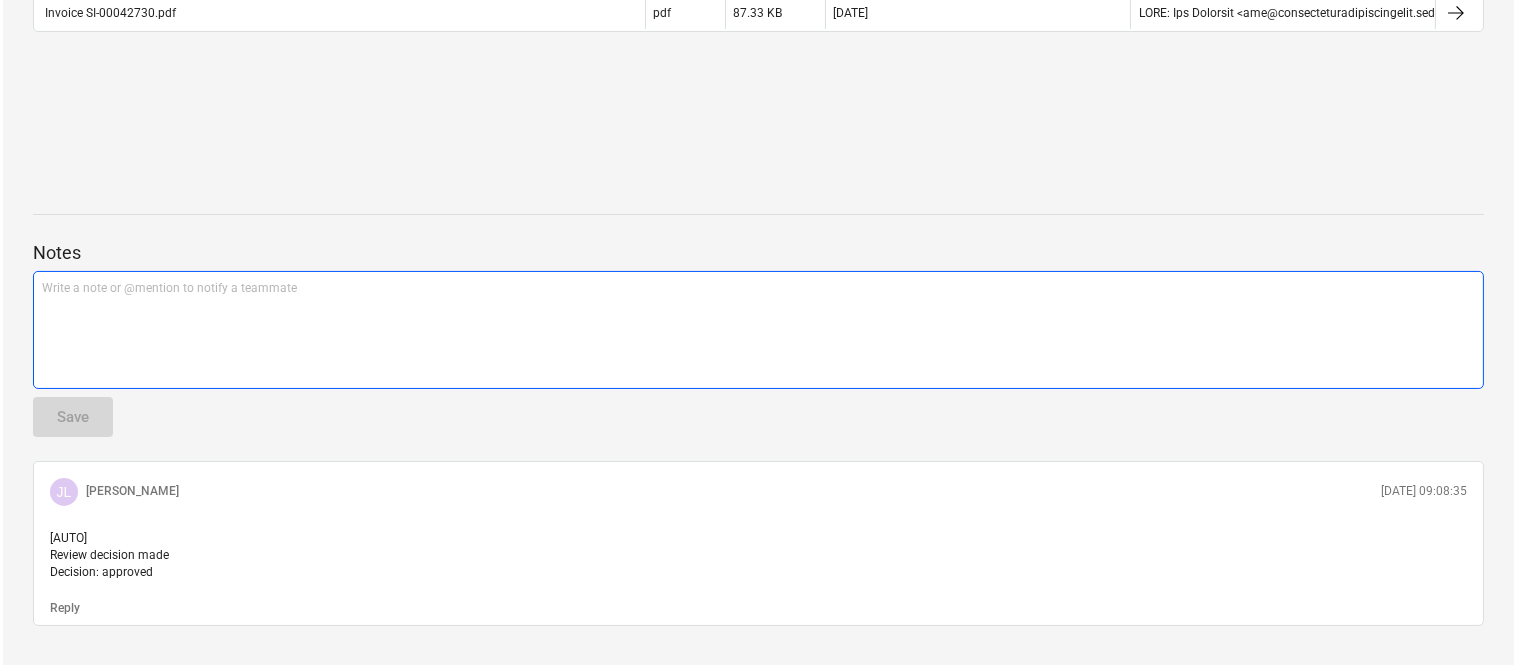 scroll, scrollTop: 0, scrollLeft: 0, axis: both 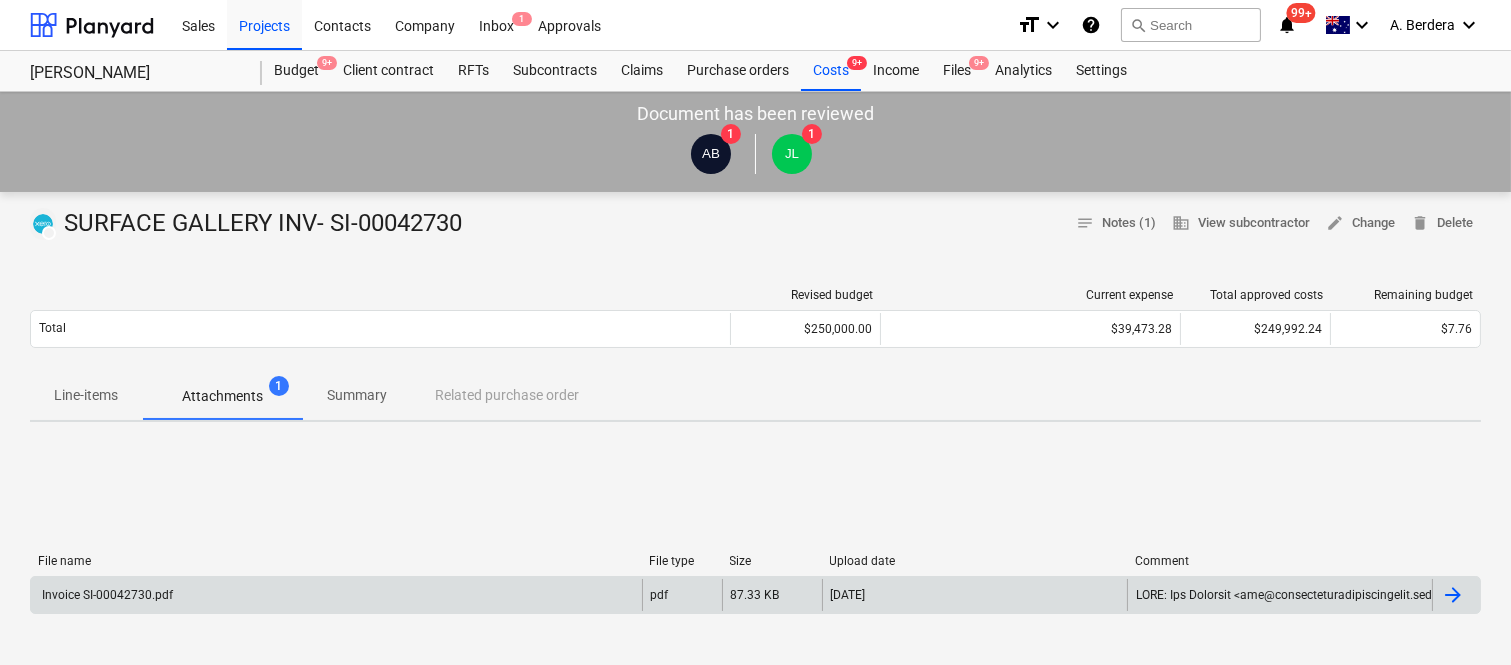 click on "Invoice SI-00042730.pdf" at bounding box center (336, 595) 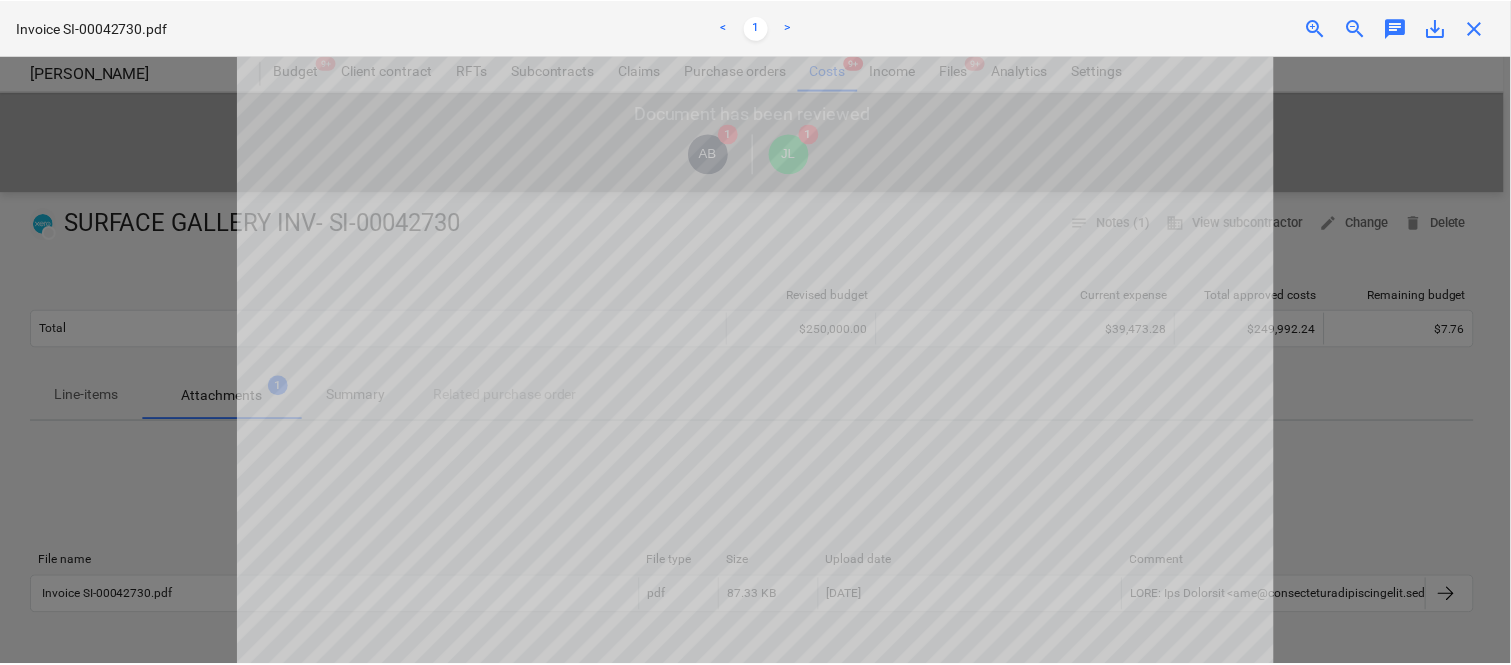 scroll, scrollTop: 0, scrollLeft: 0, axis: both 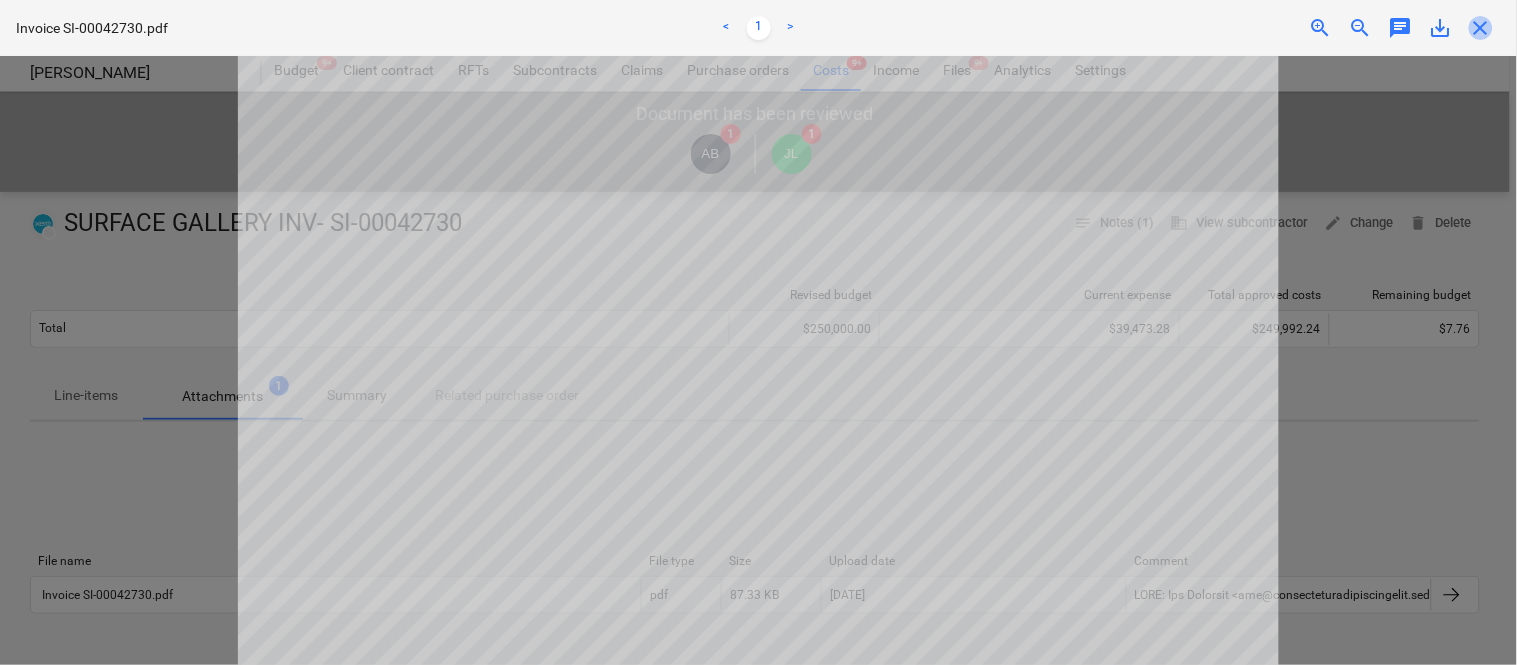 click on "close" at bounding box center (1481, 28) 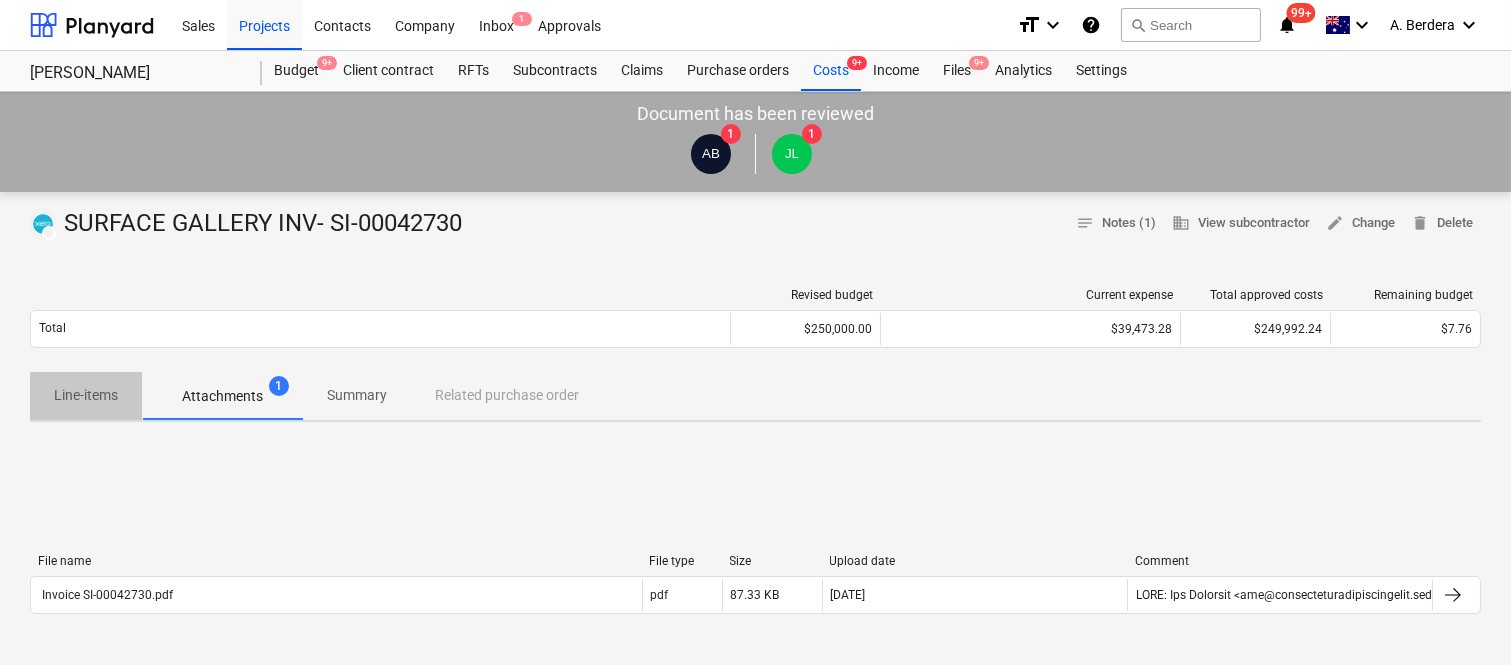 drag, startPoint x: 67, startPoint y: 391, endPoint x: 115, endPoint y: 360, distance: 57.14018 